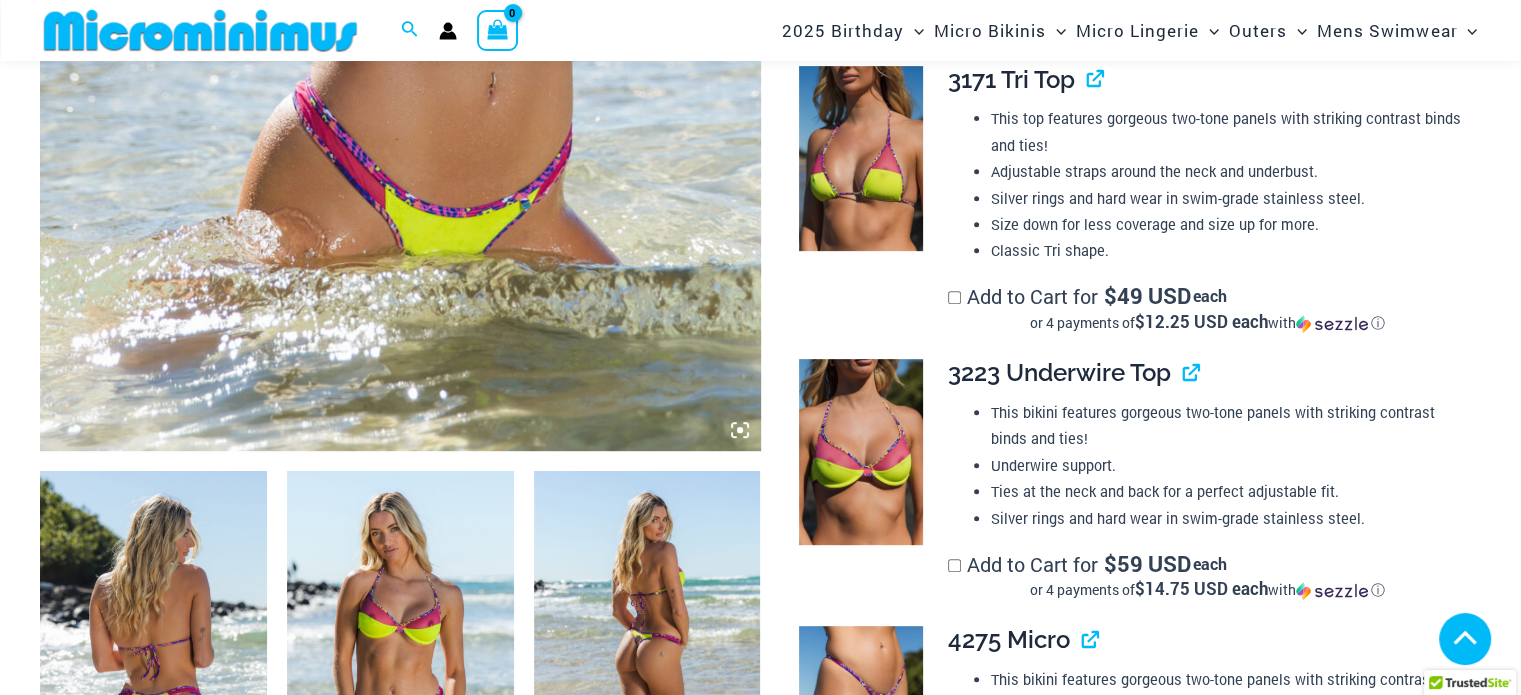 scroll, scrollTop: 984, scrollLeft: 0, axis: vertical 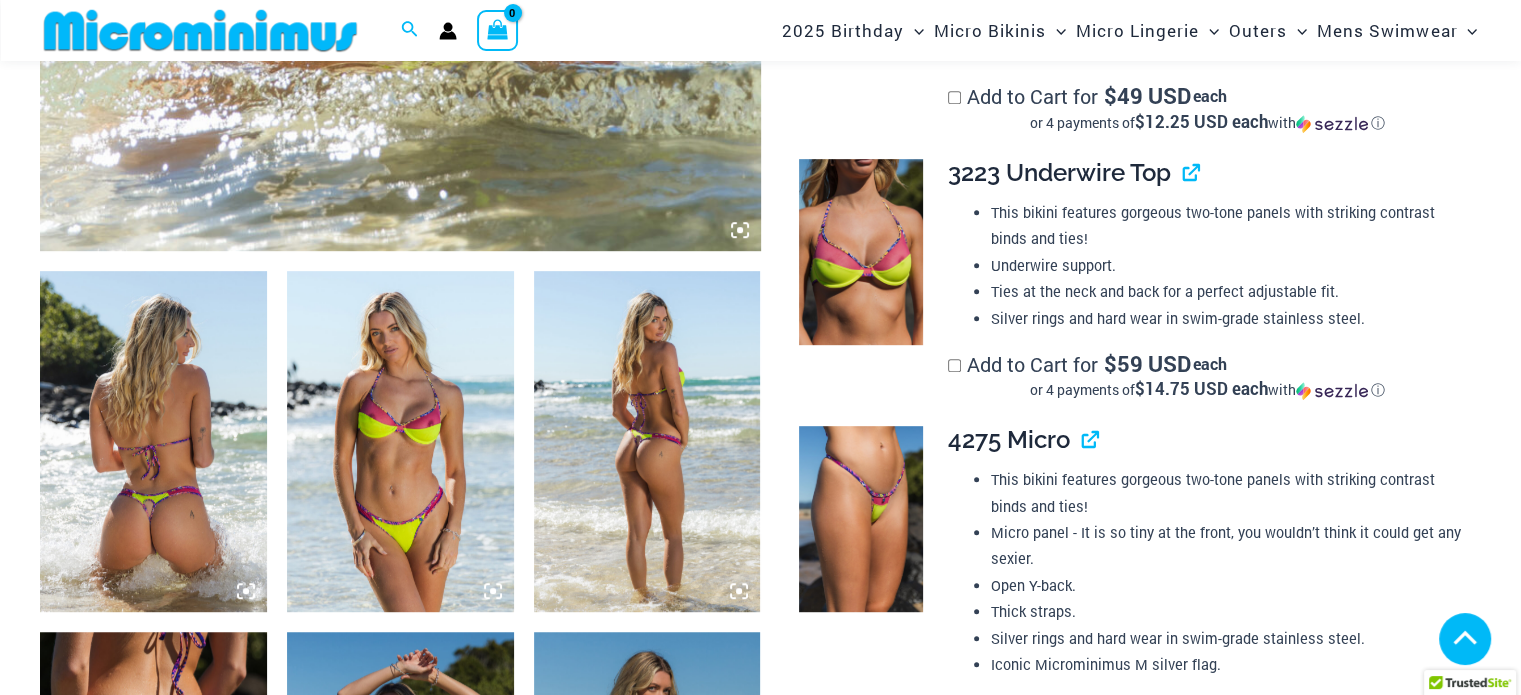 click at bounding box center (153, 441) 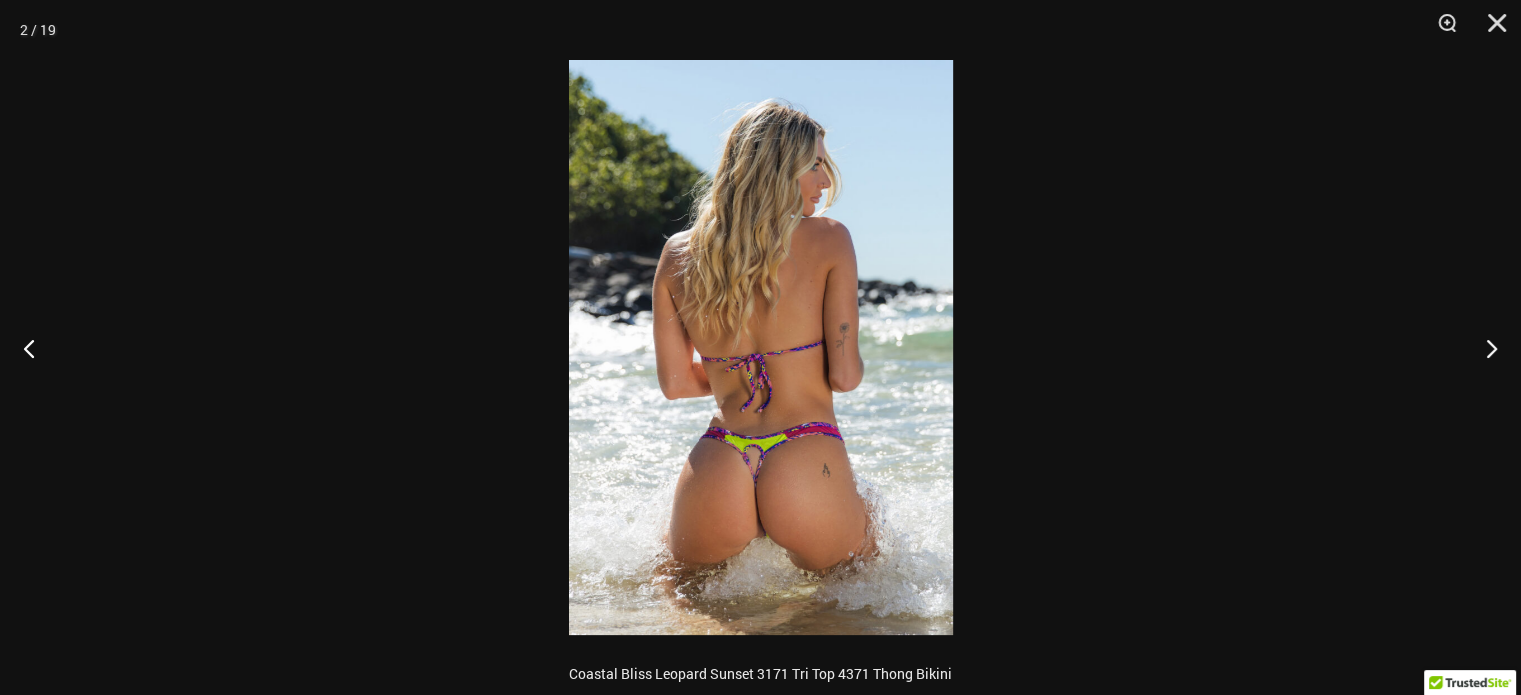 click at bounding box center (761, 347) 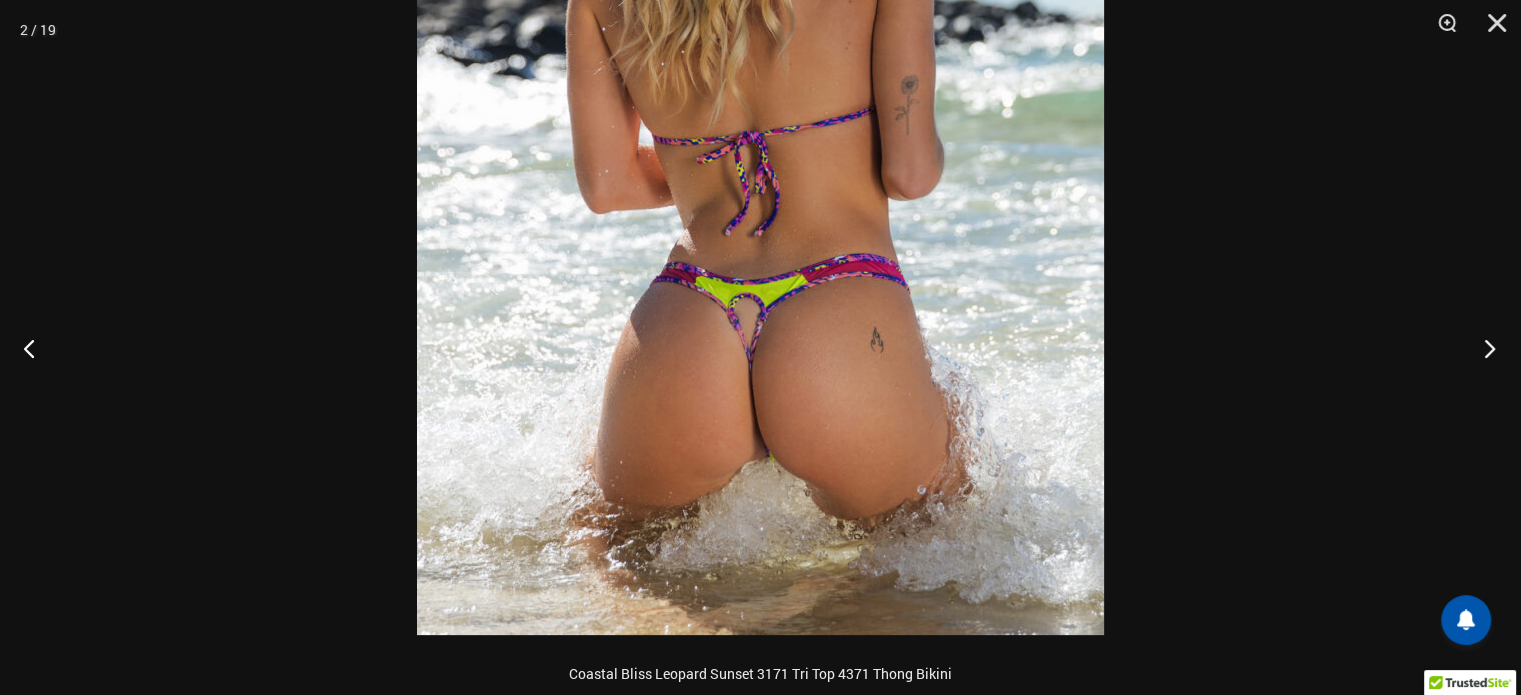click at bounding box center (1483, 348) 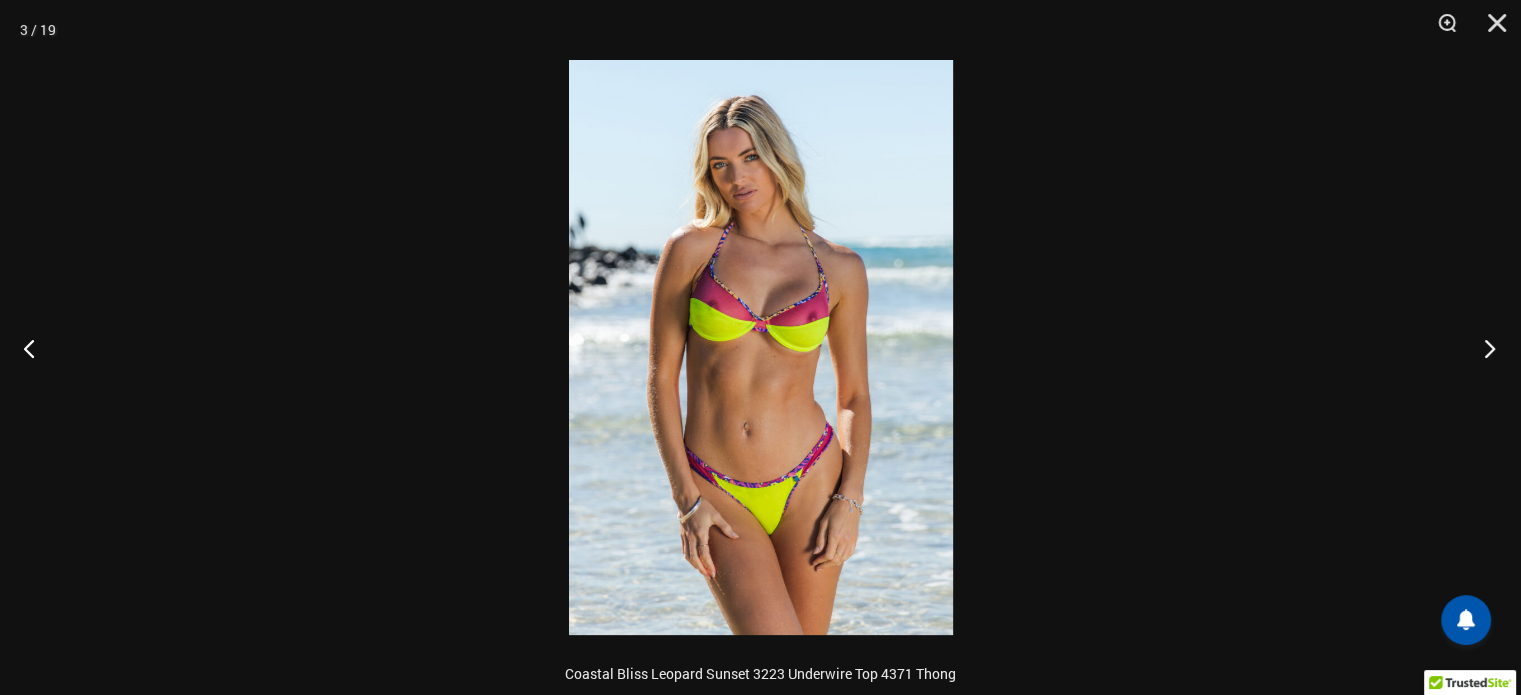 click at bounding box center (1483, 348) 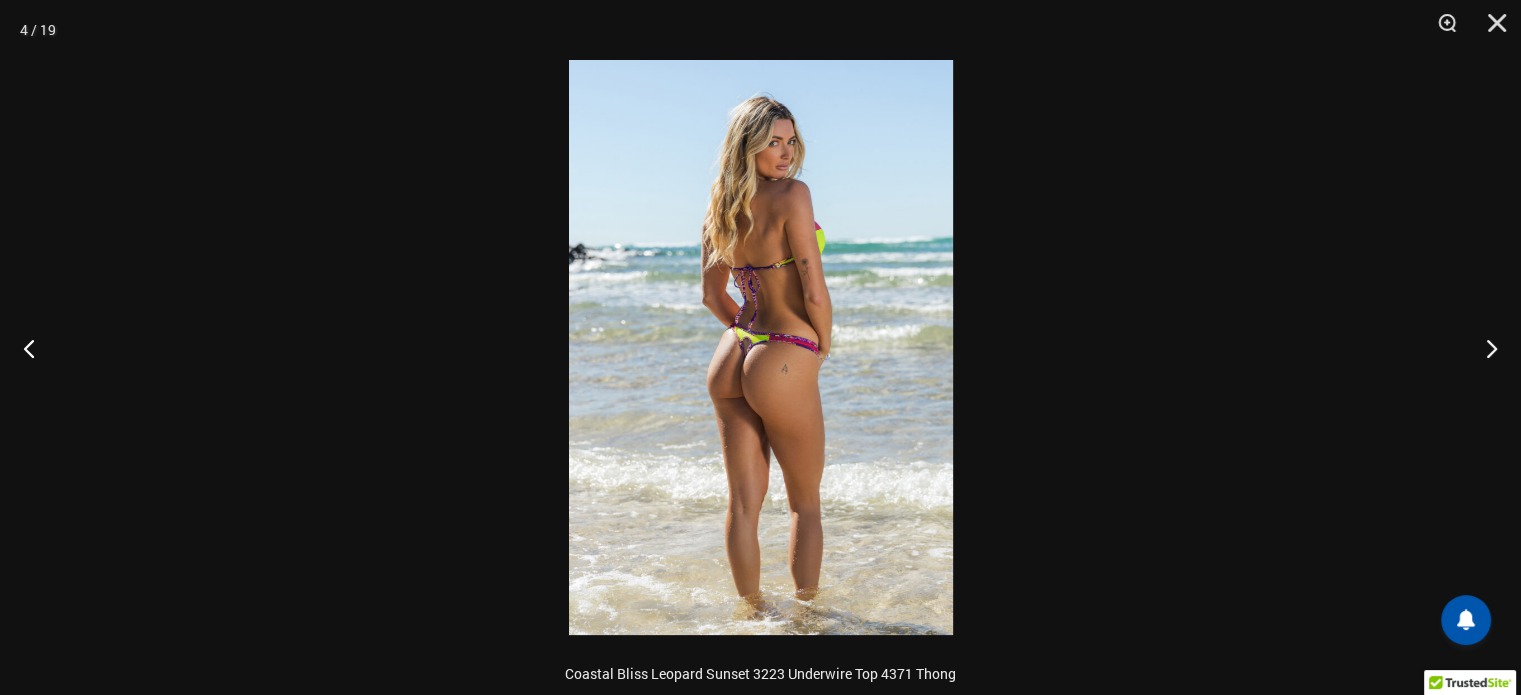click at bounding box center (761, 347) 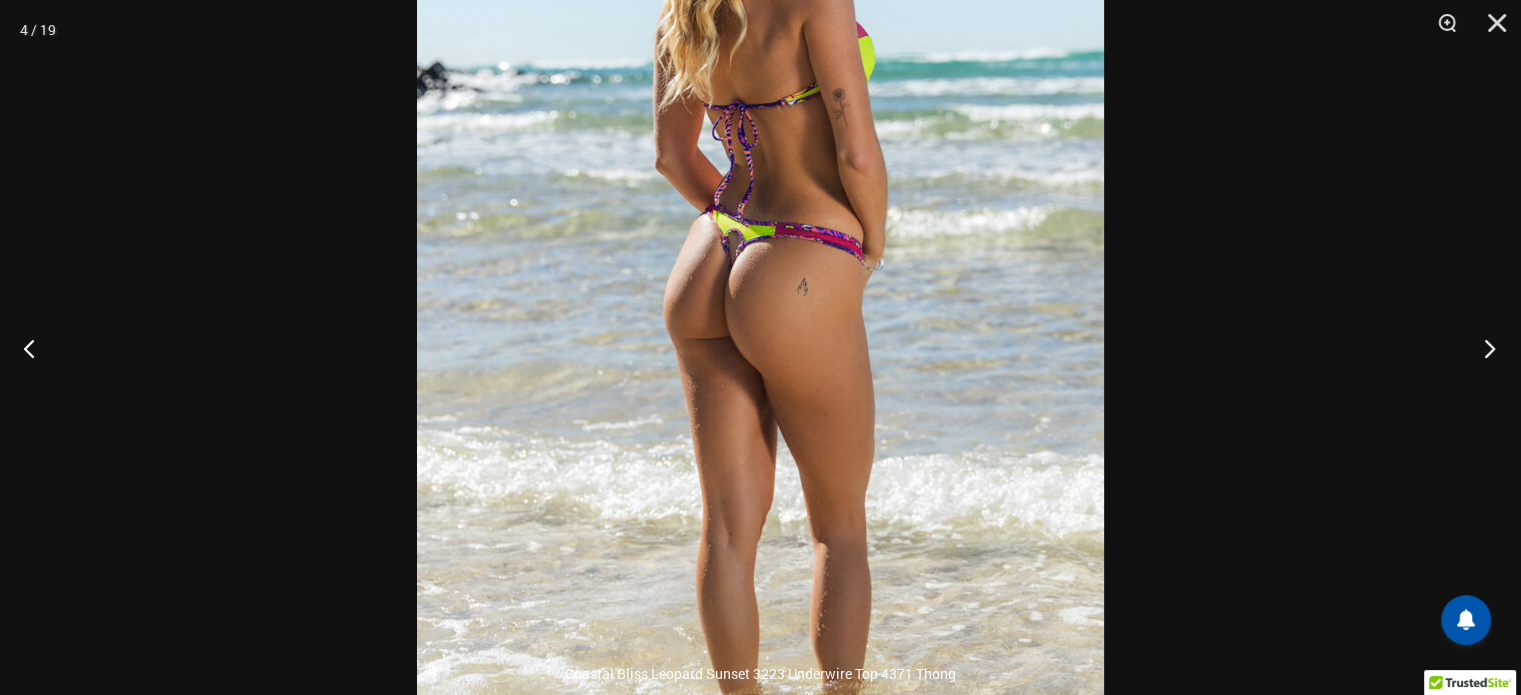 click at bounding box center (1483, 348) 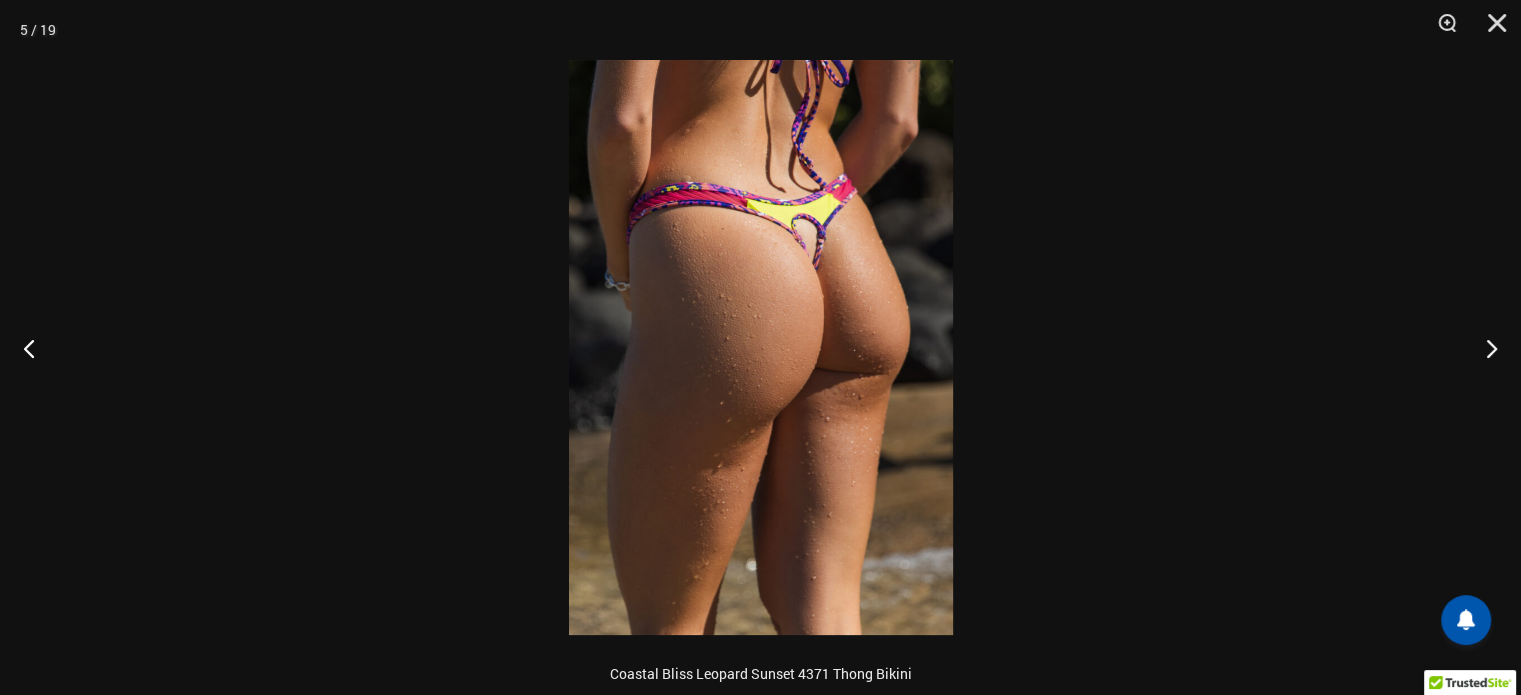 click at bounding box center (761, 347) 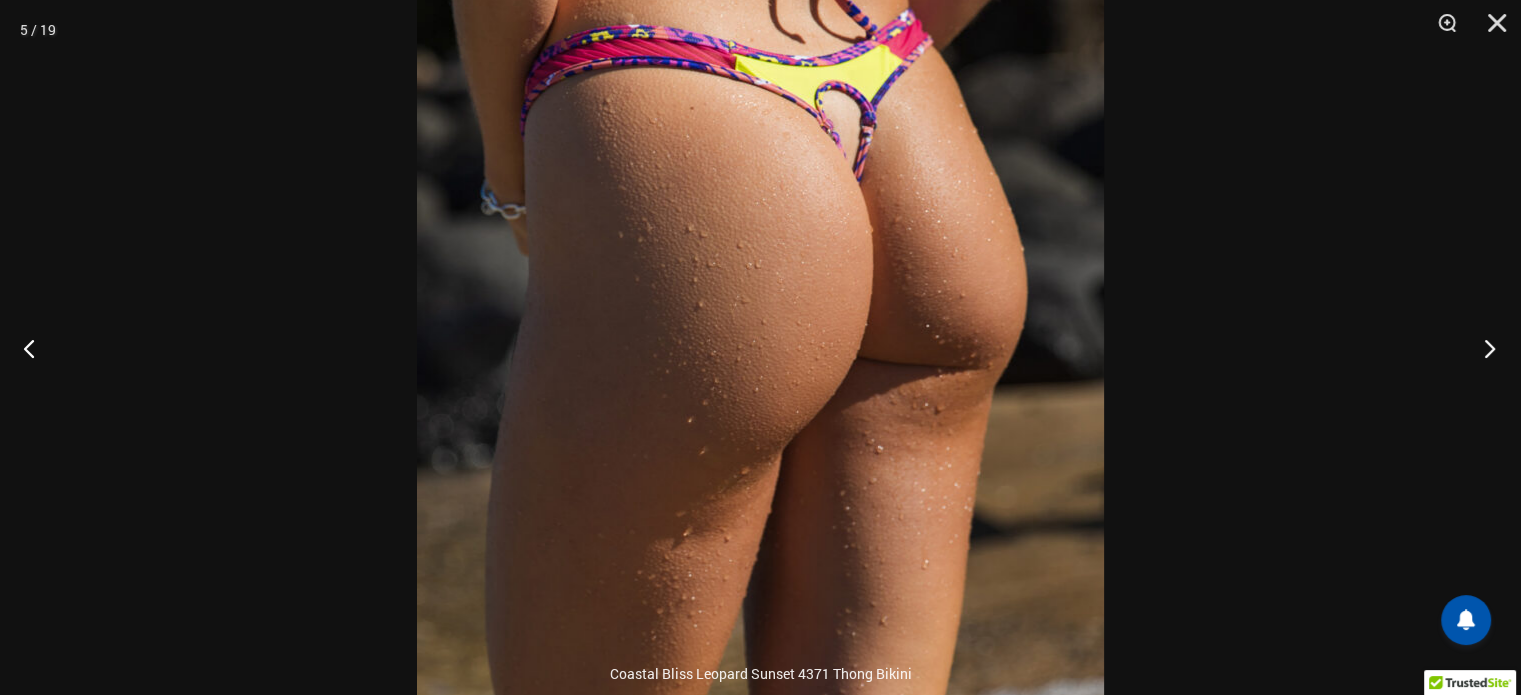 click at bounding box center [1483, 348] 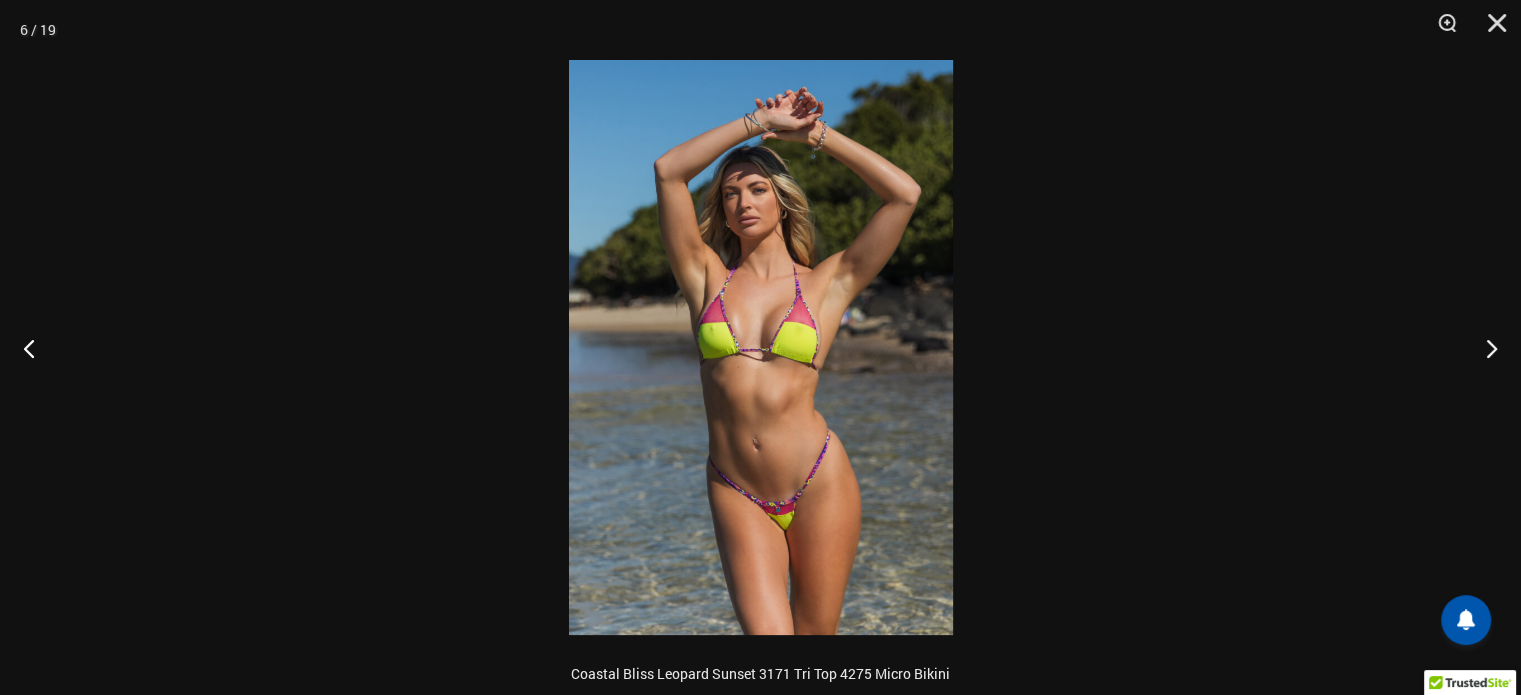 click at bounding box center (761, 347) 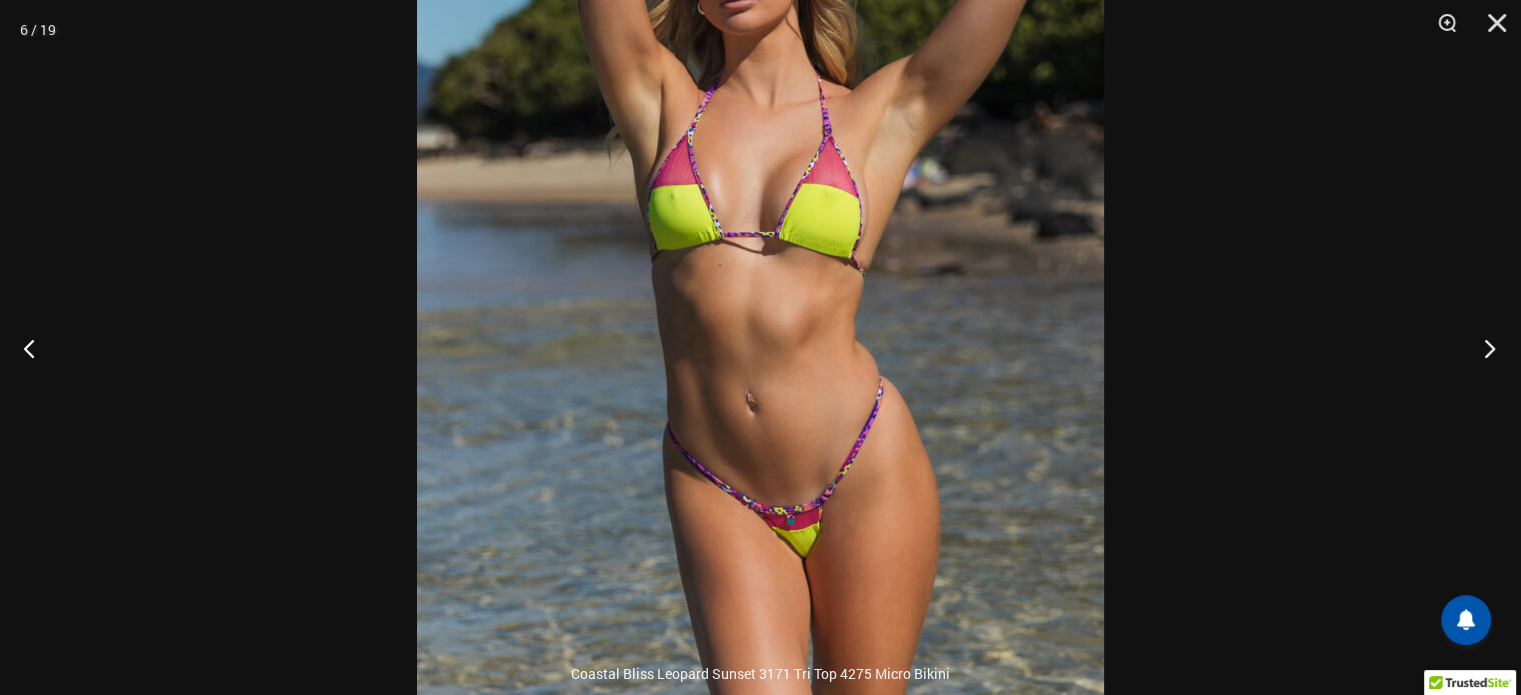 click at bounding box center [1483, 348] 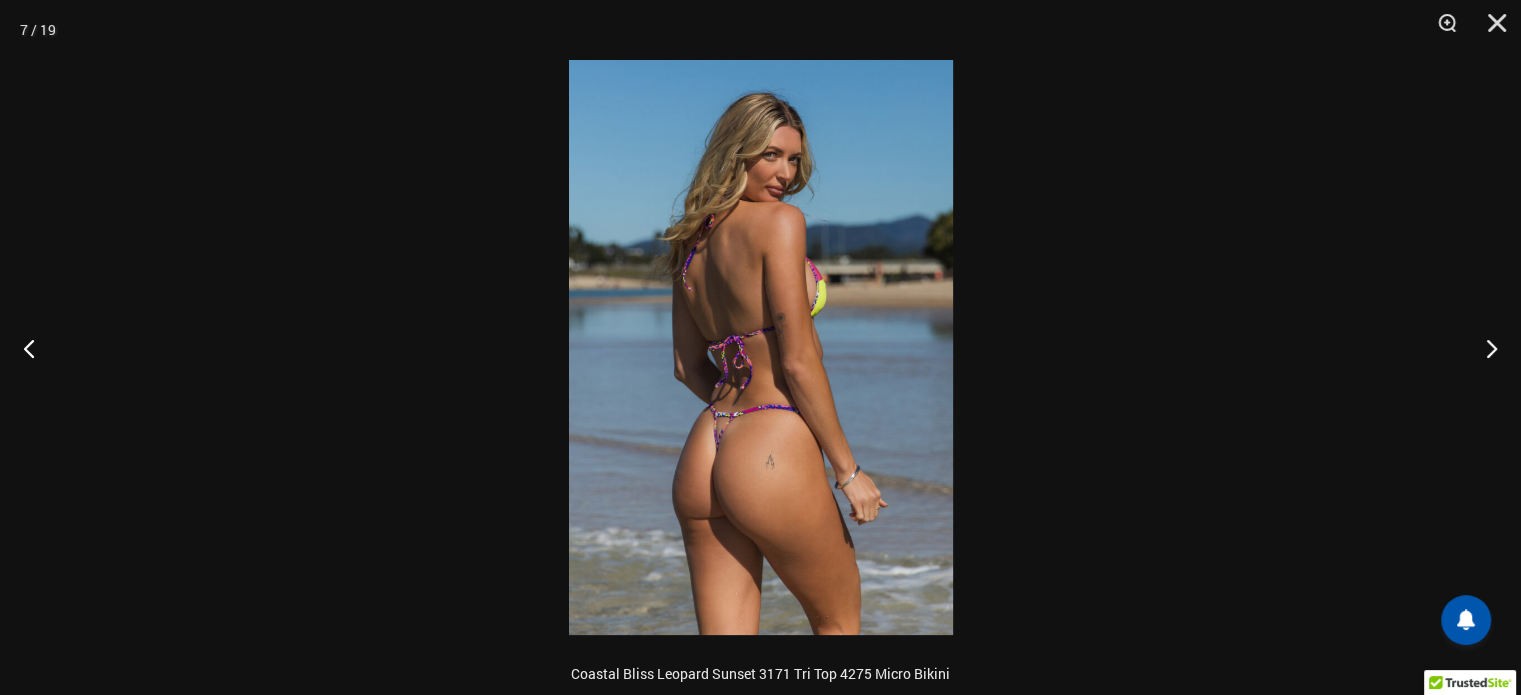 click at bounding box center [761, 347] 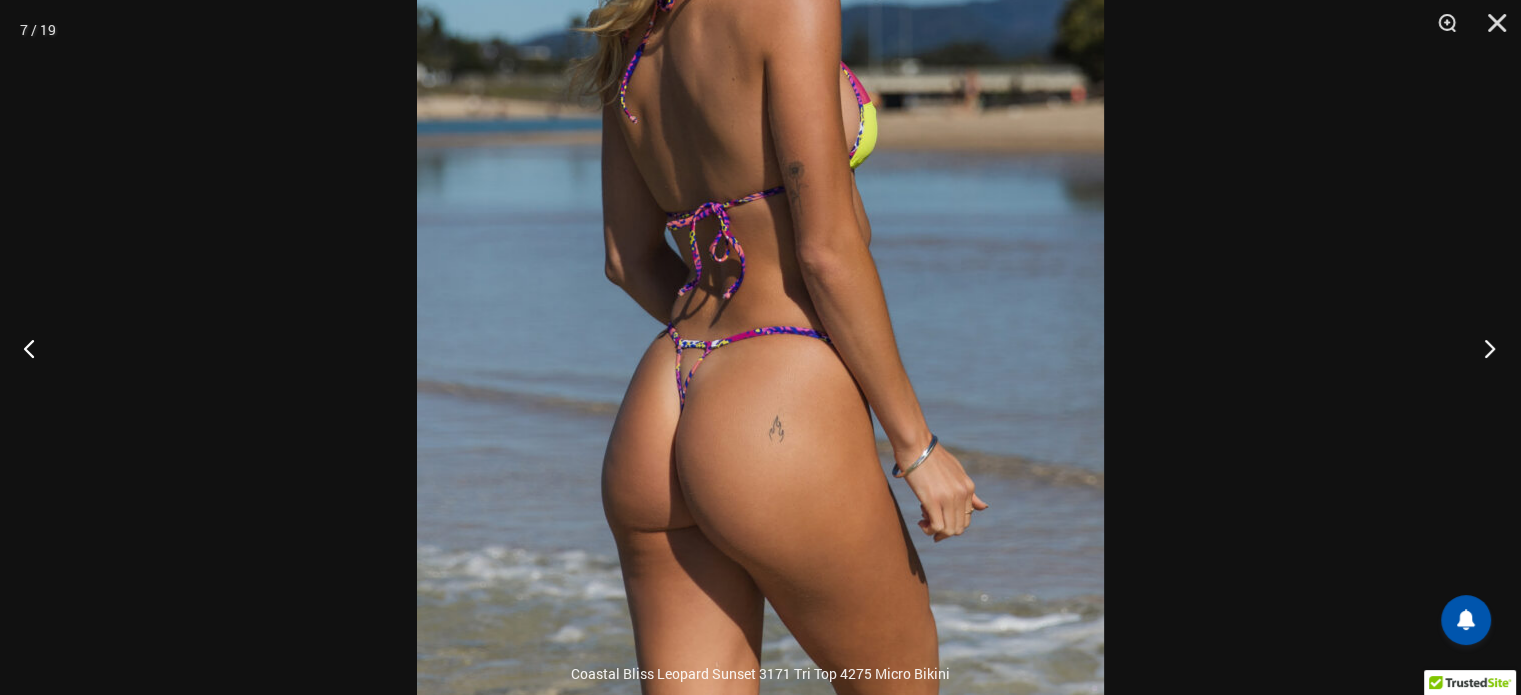 click at bounding box center (1483, 348) 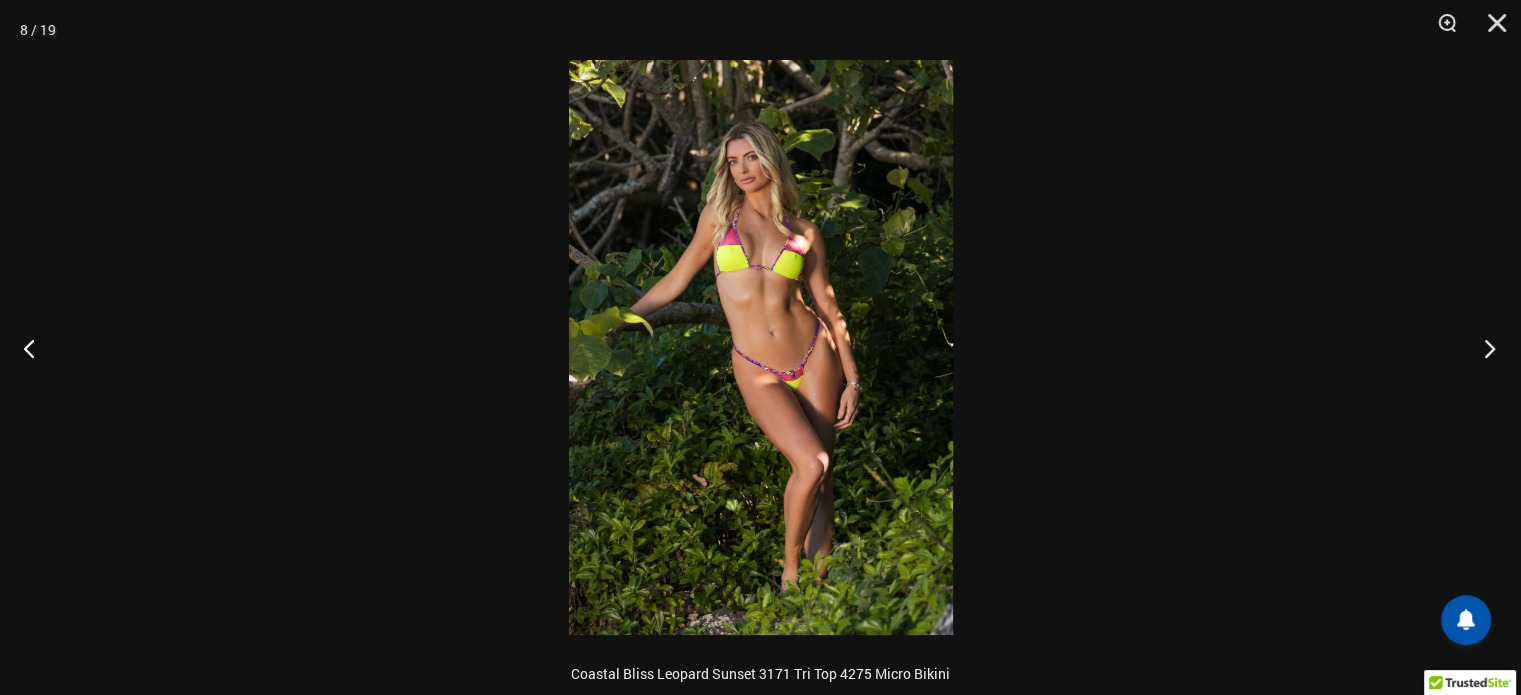 click at bounding box center [1483, 348] 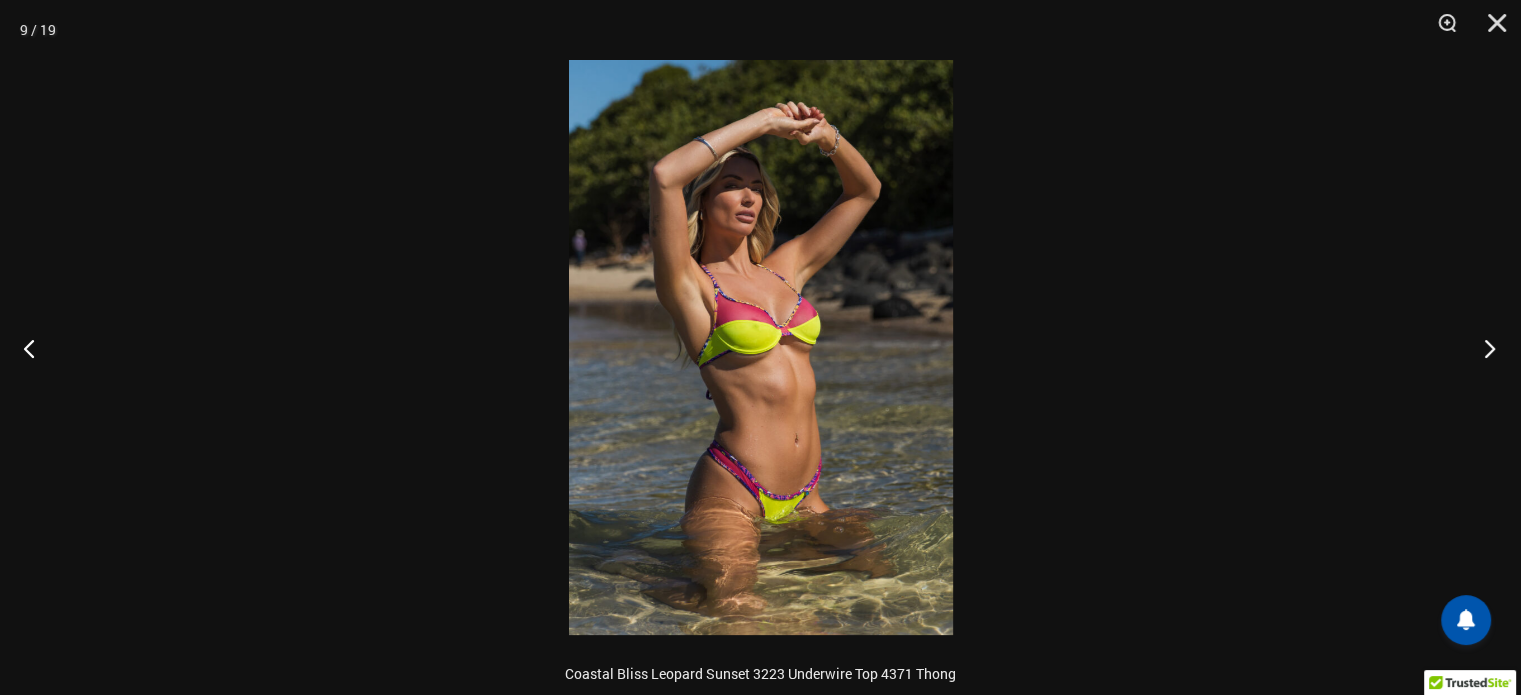click at bounding box center [1483, 348] 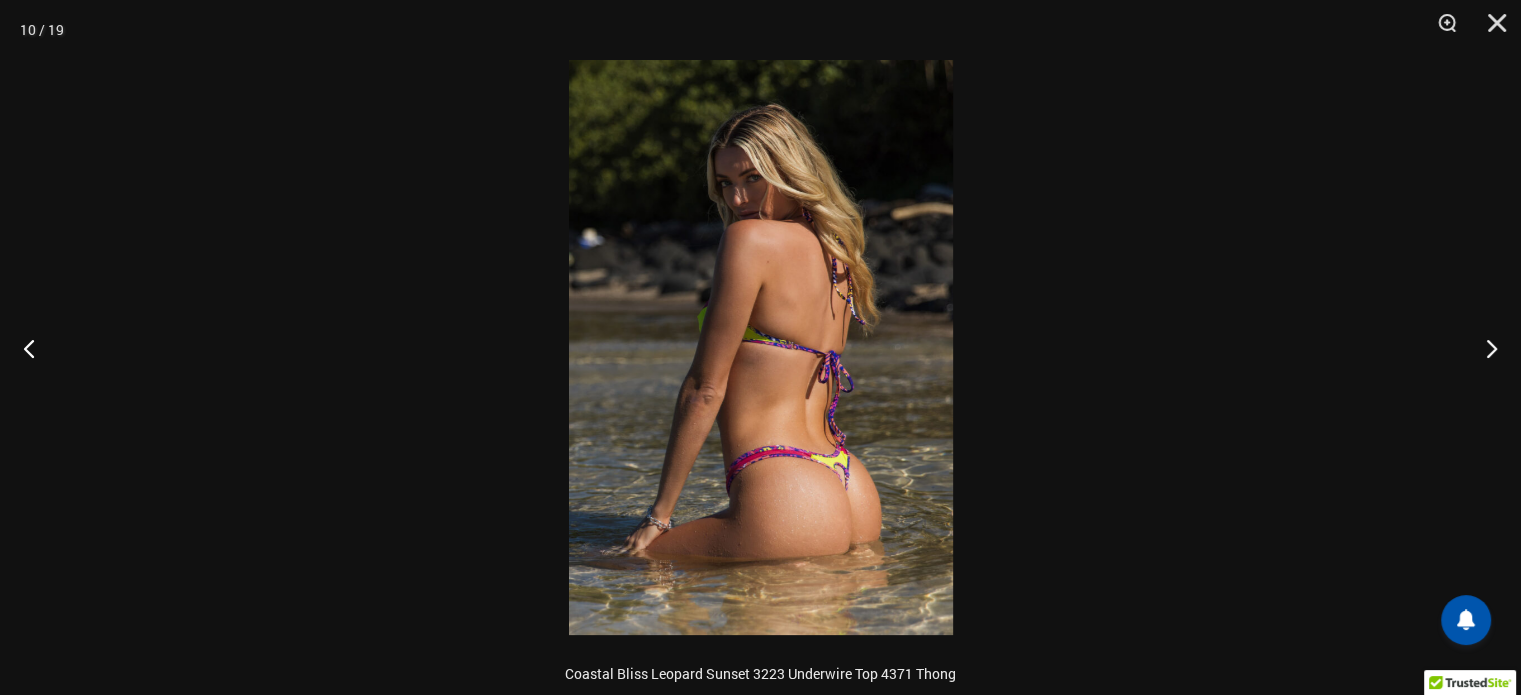 click at bounding box center [761, 347] 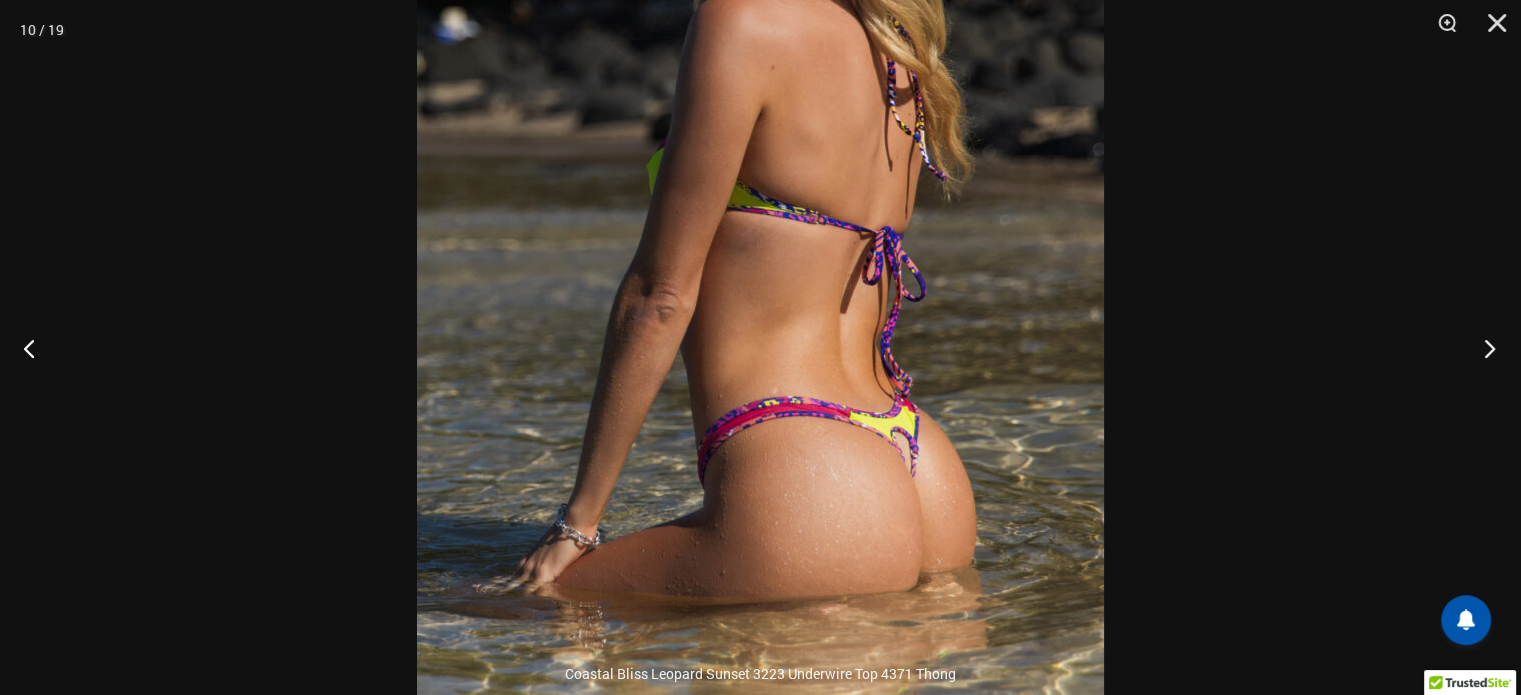 click at bounding box center [1483, 348] 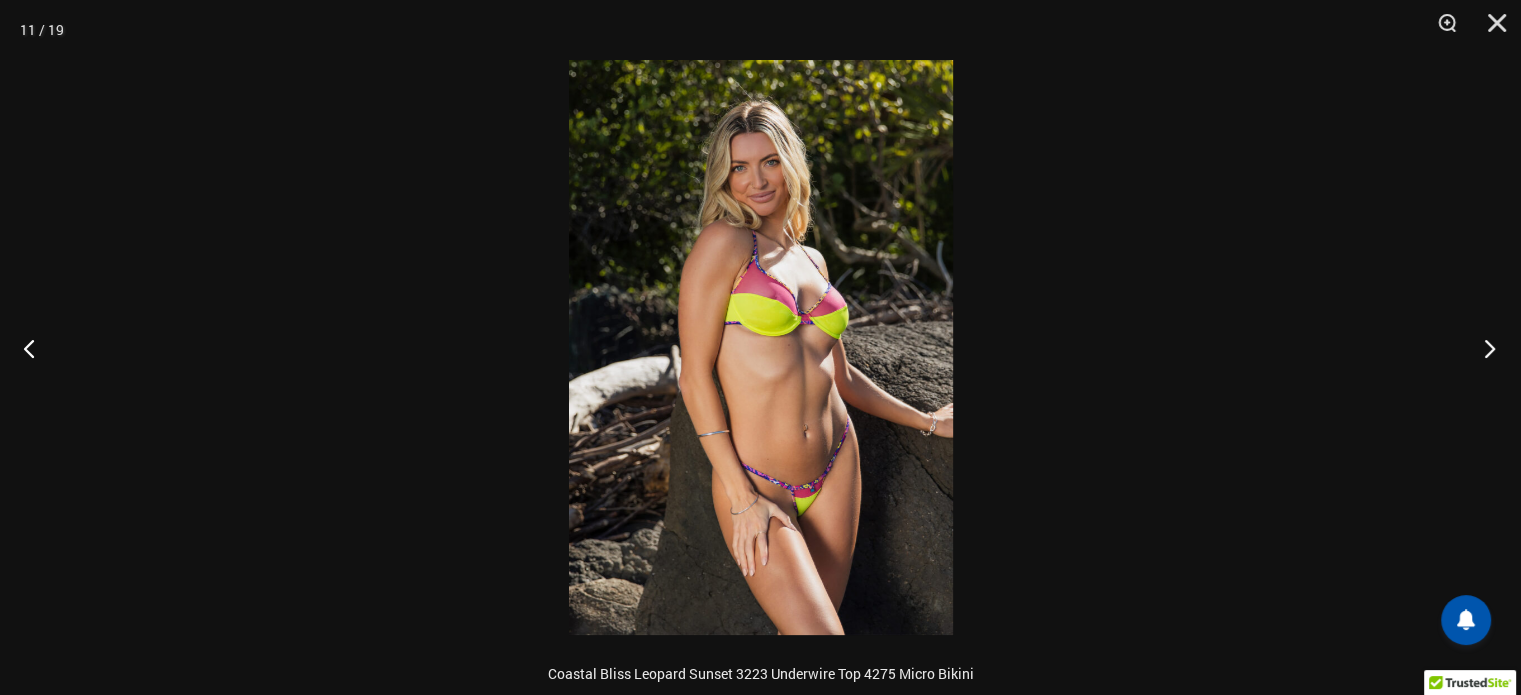 click at bounding box center (1483, 348) 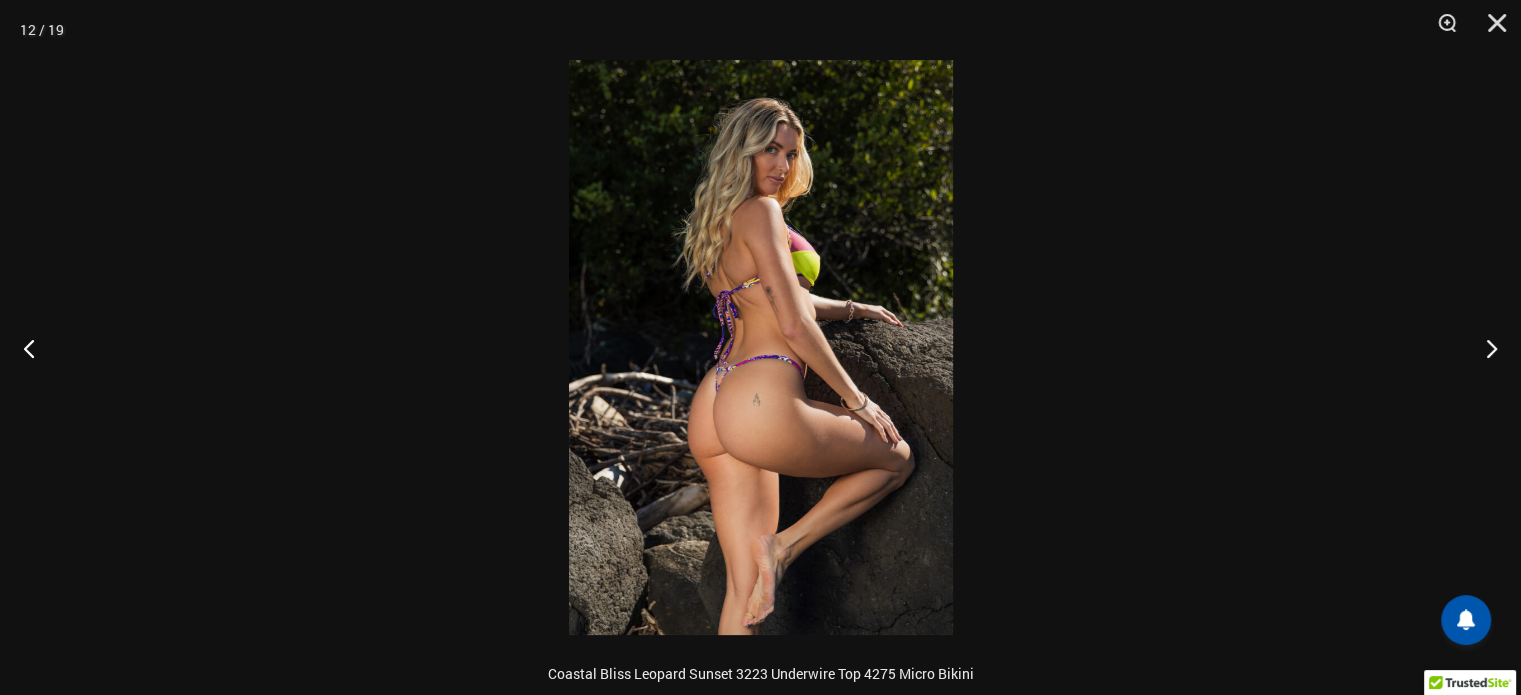 click at bounding box center (761, 347) 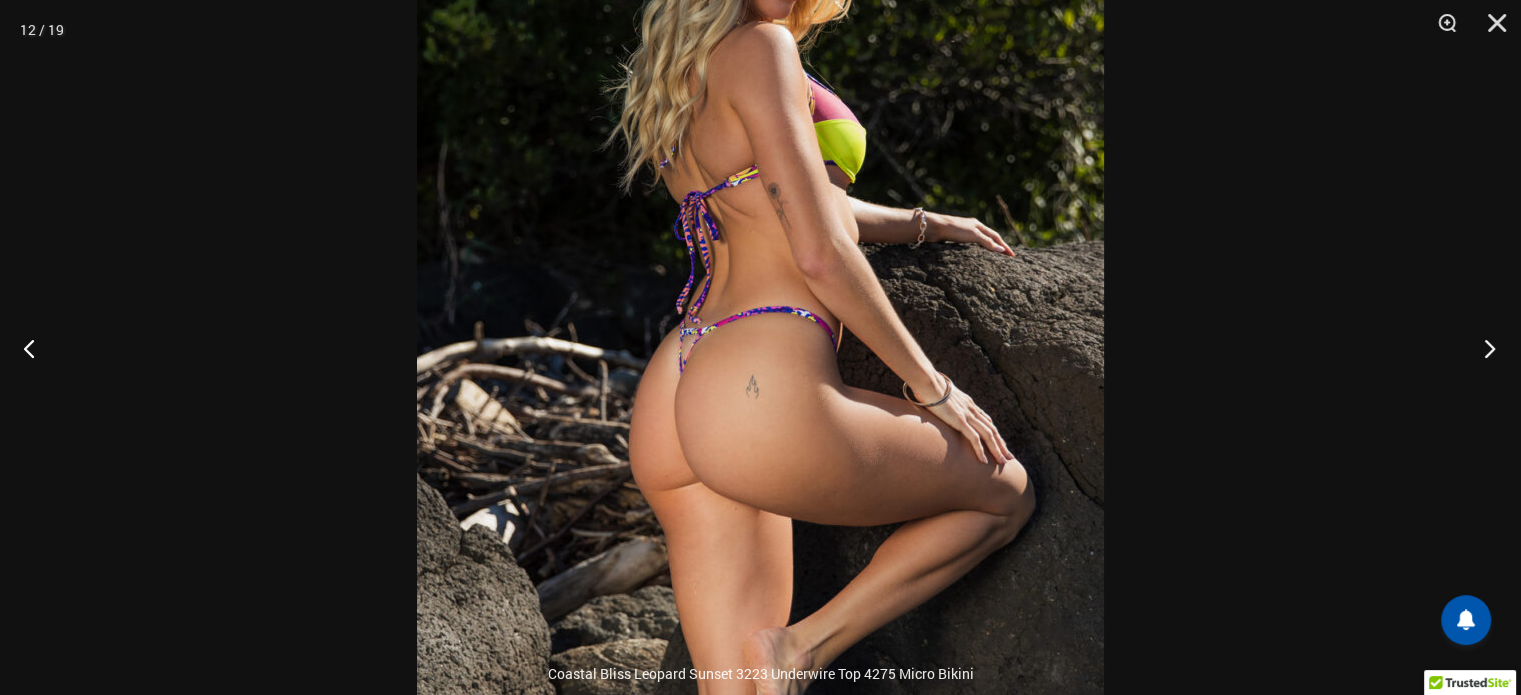 click at bounding box center [1483, 348] 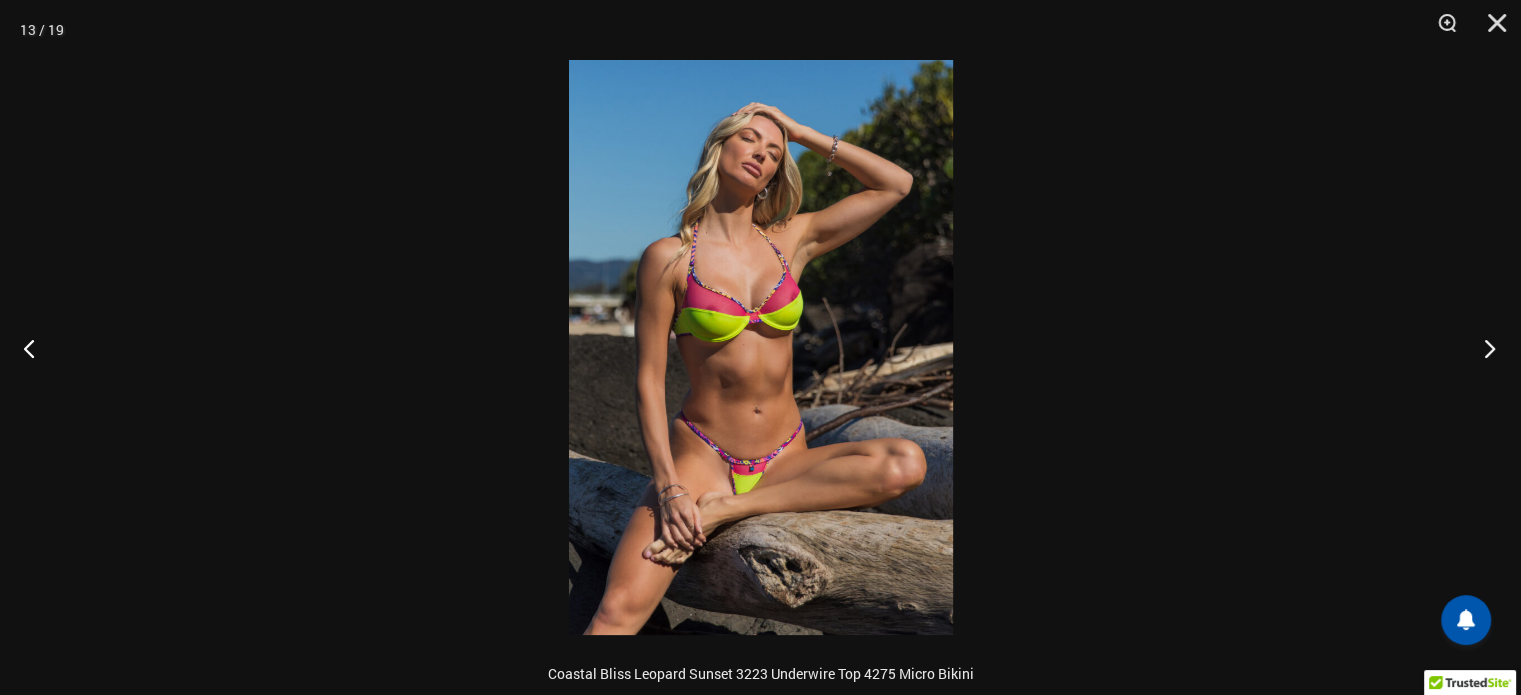 click at bounding box center [1483, 348] 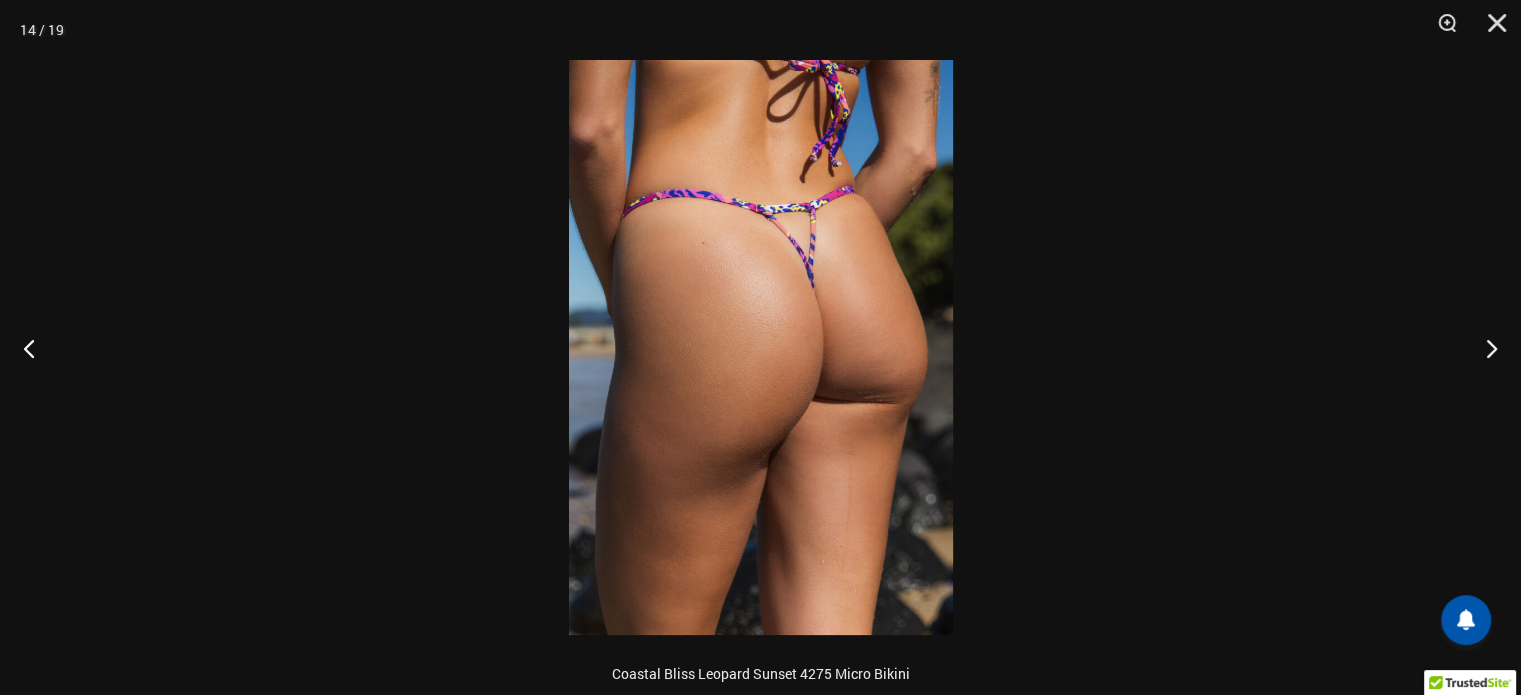 click at bounding box center [761, 347] 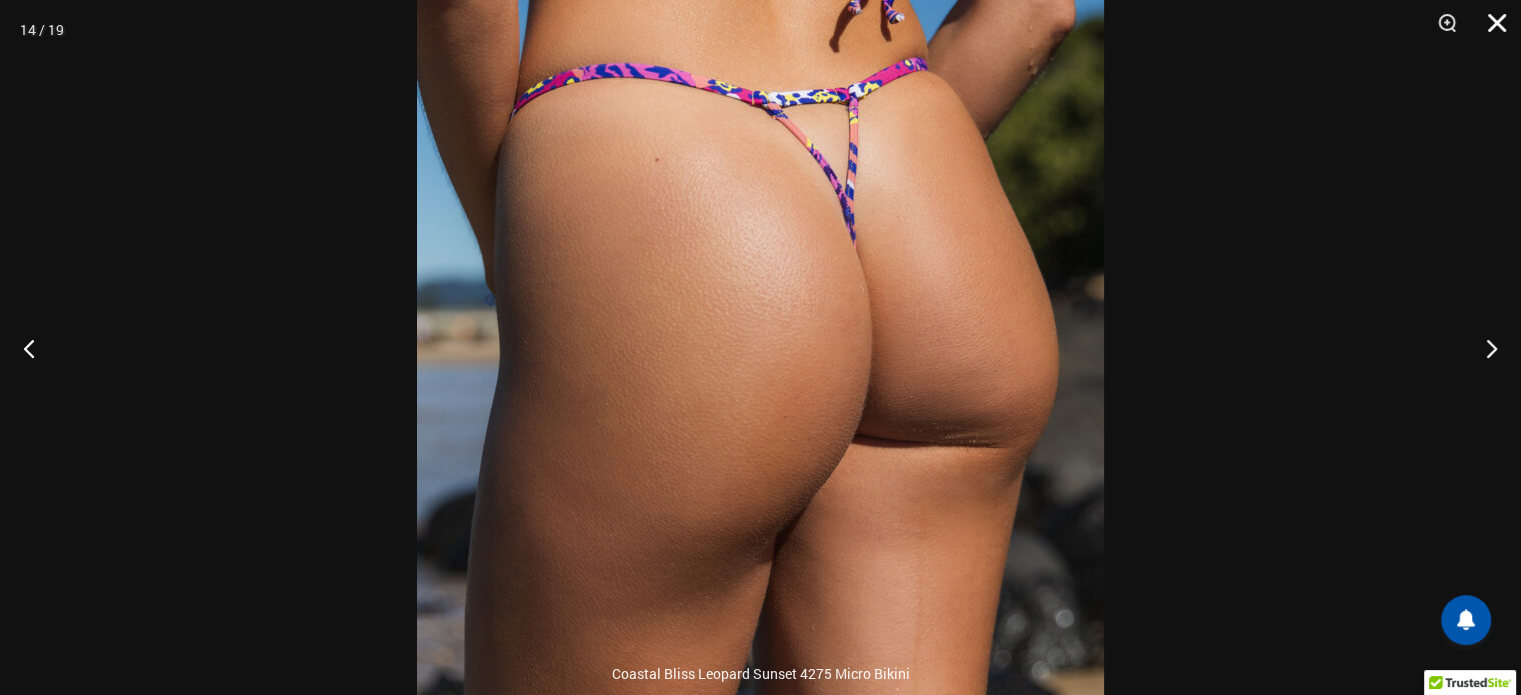 click at bounding box center [1490, 30] 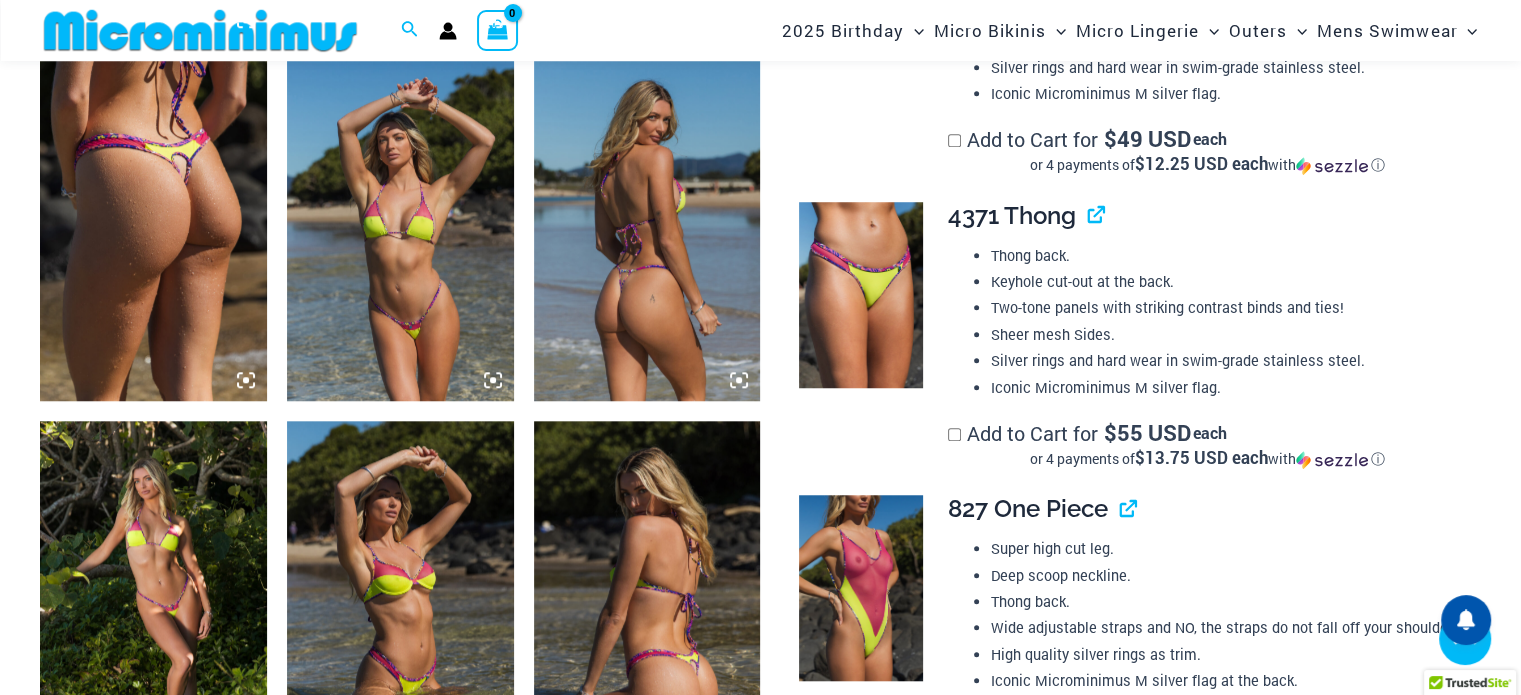 scroll, scrollTop: 1784, scrollLeft: 0, axis: vertical 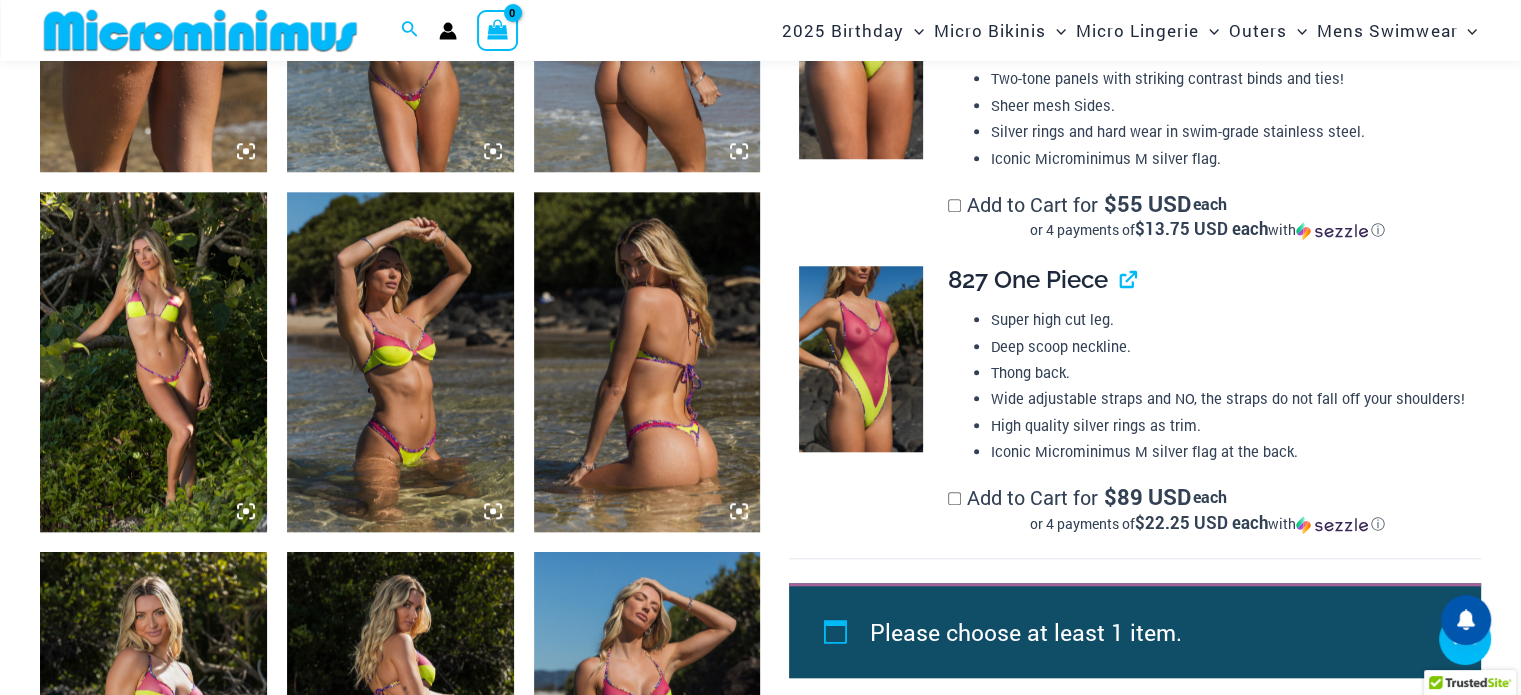 click at bounding box center (861, 359) 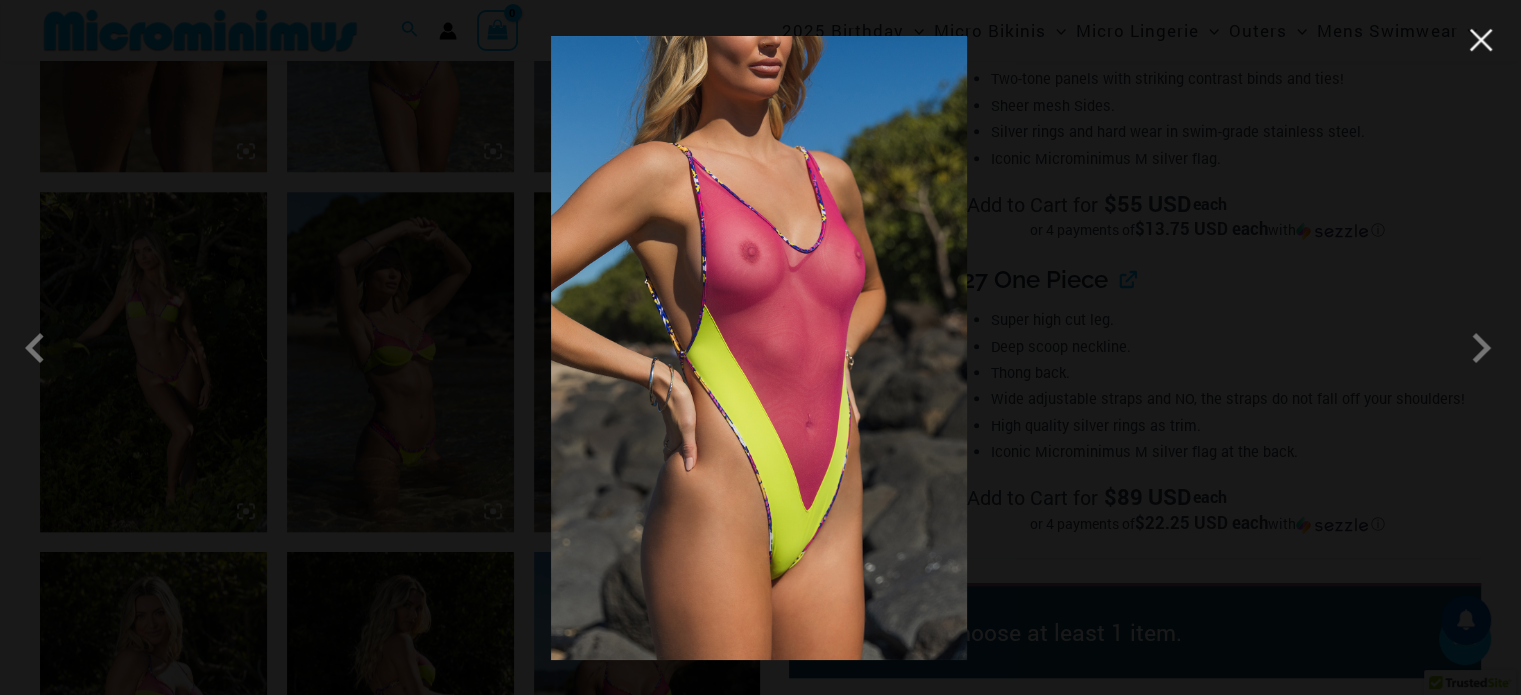 click at bounding box center [1481, 40] 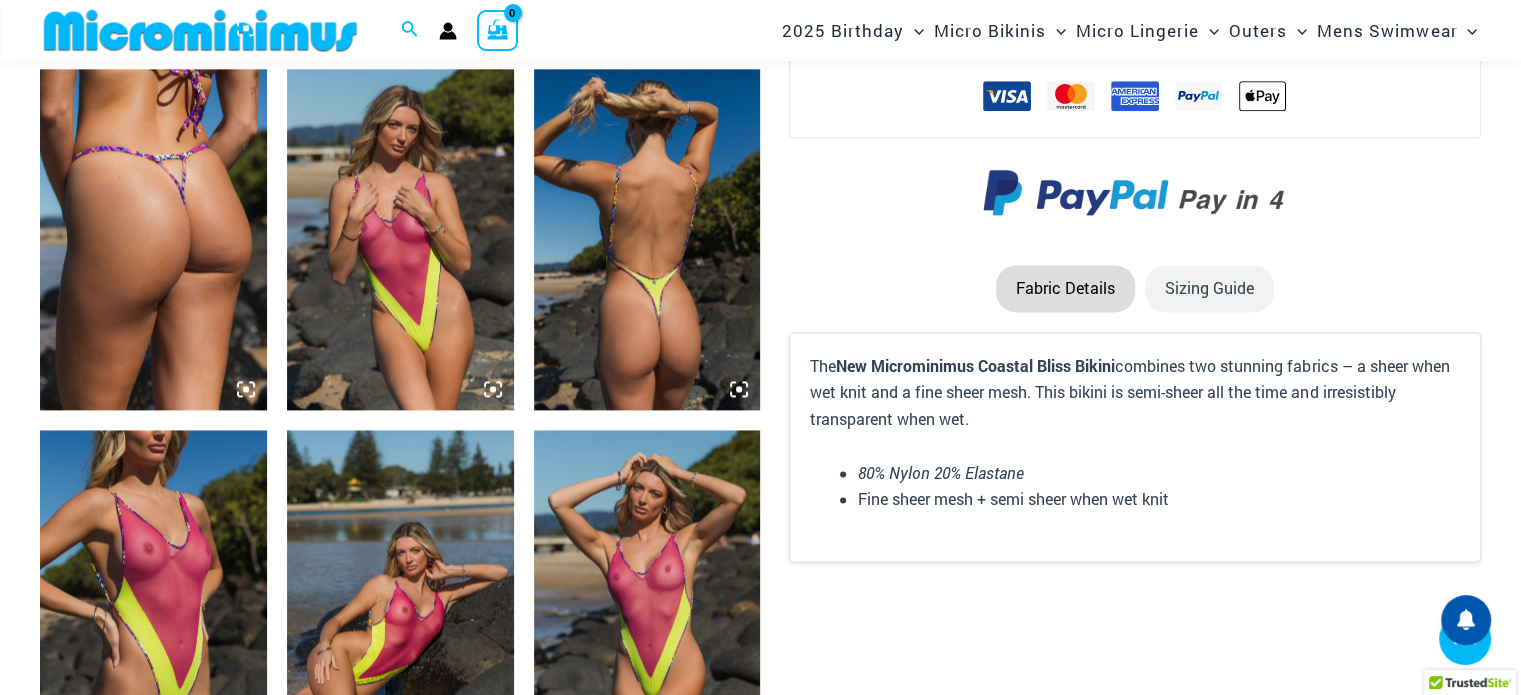 scroll, scrollTop: 2684, scrollLeft: 0, axis: vertical 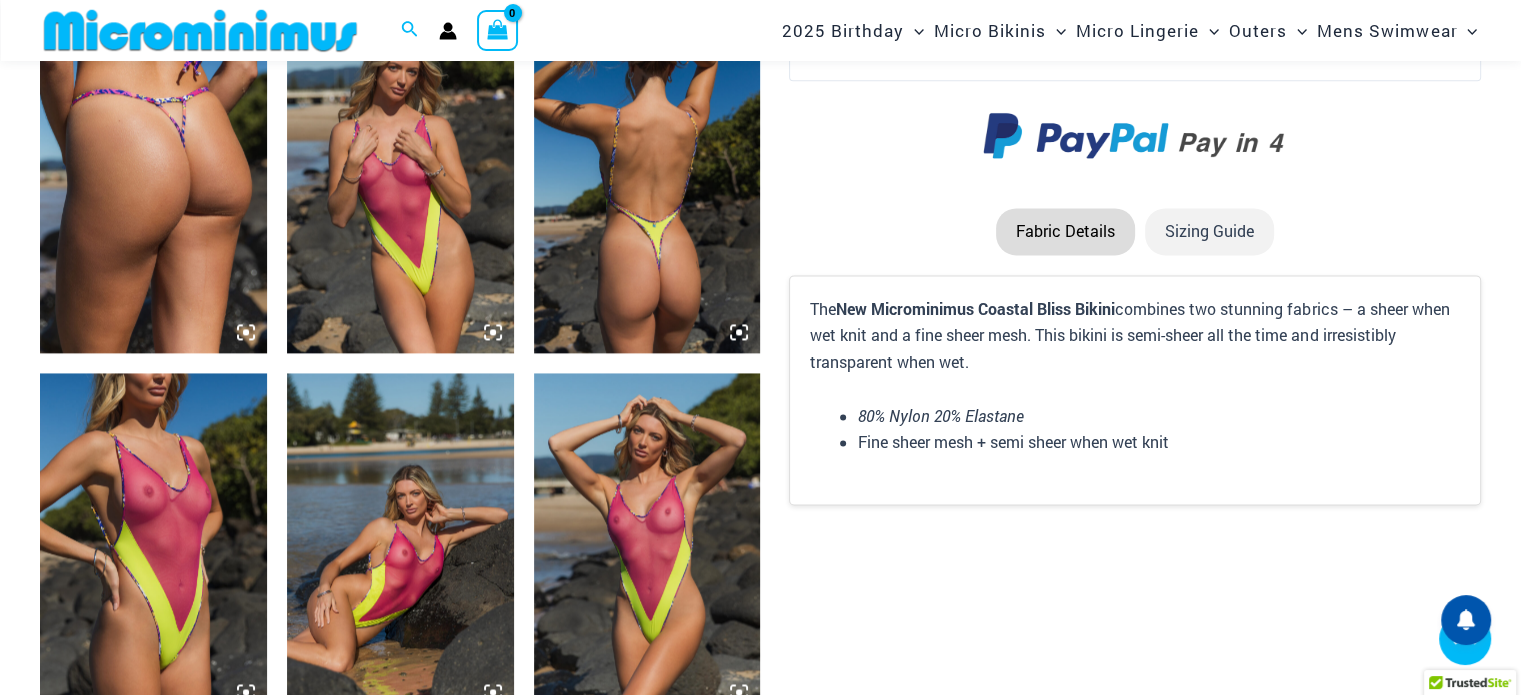 click at bounding box center [647, 182] 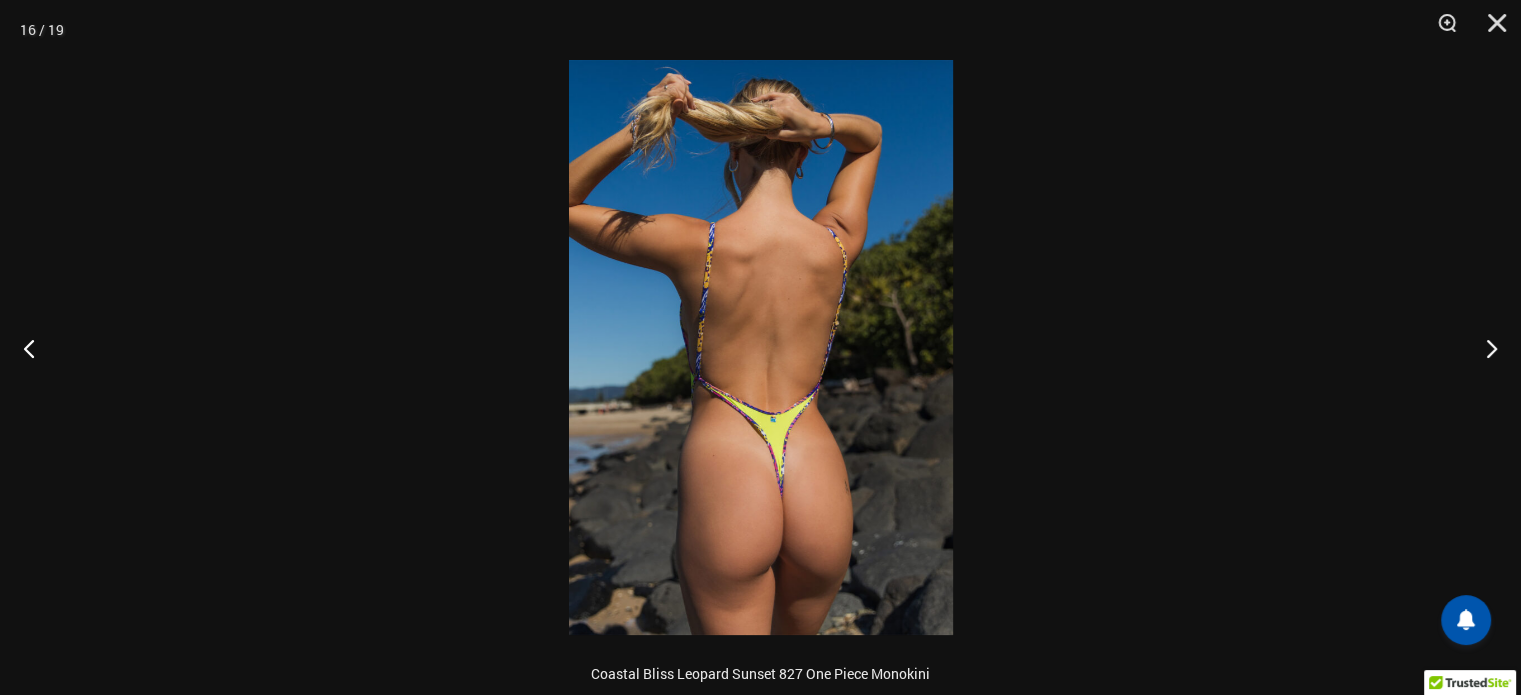 click at bounding box center [761, 347] 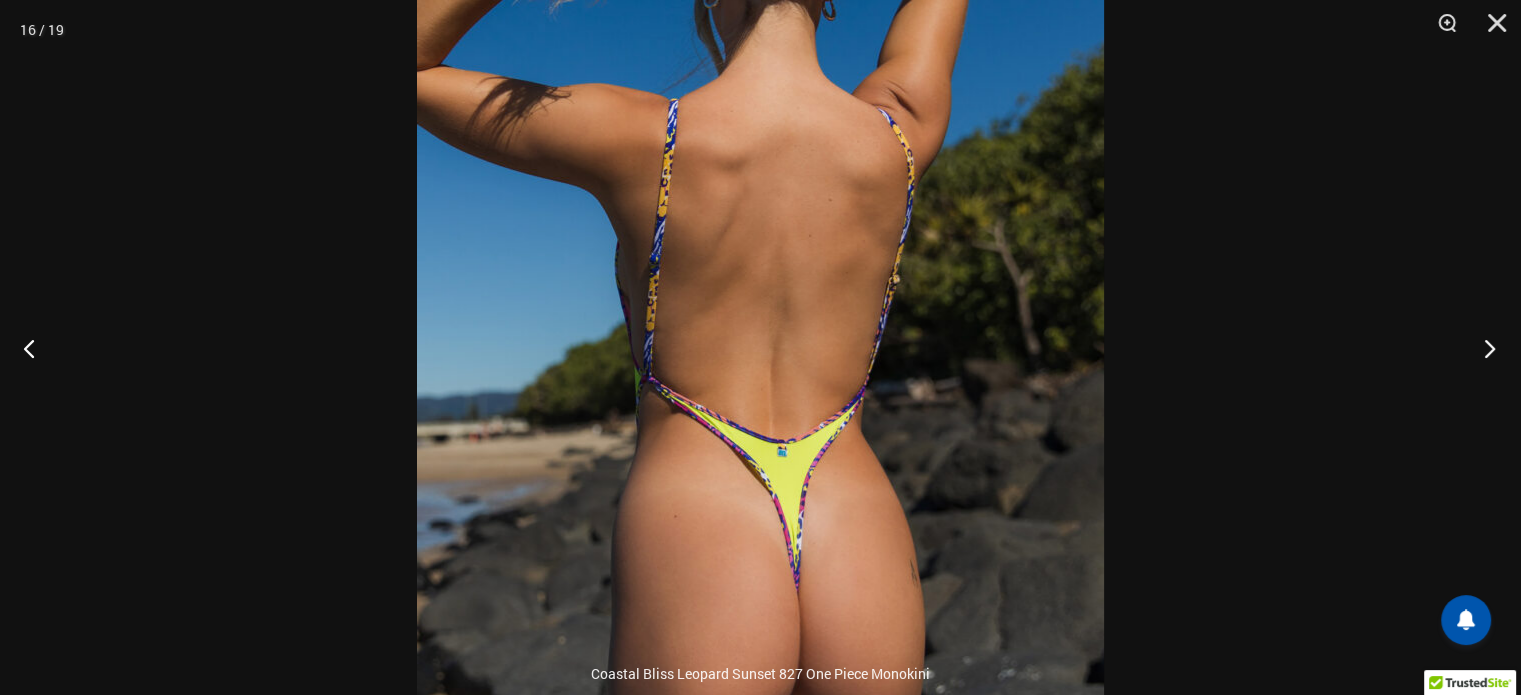click at bounding box center [1483, 348] 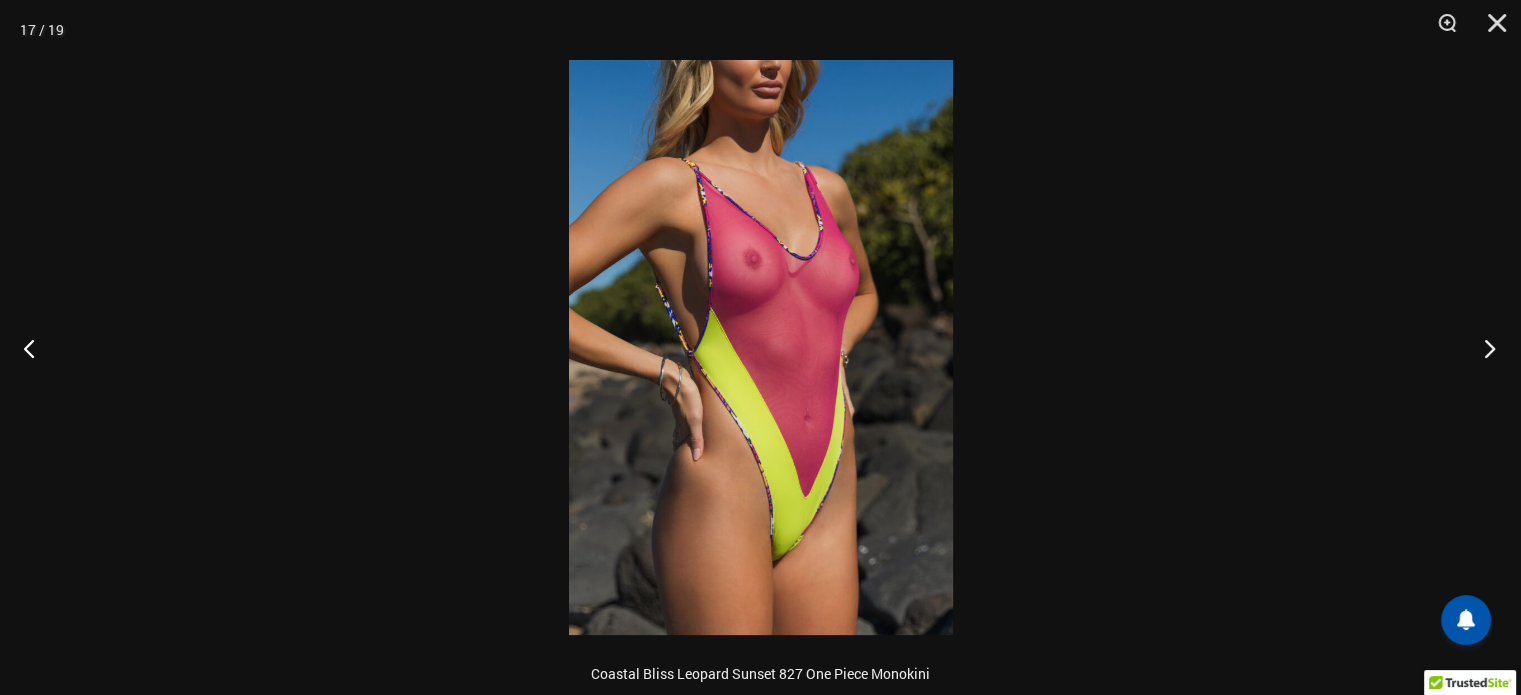 click at bounding box center (1483, 348) 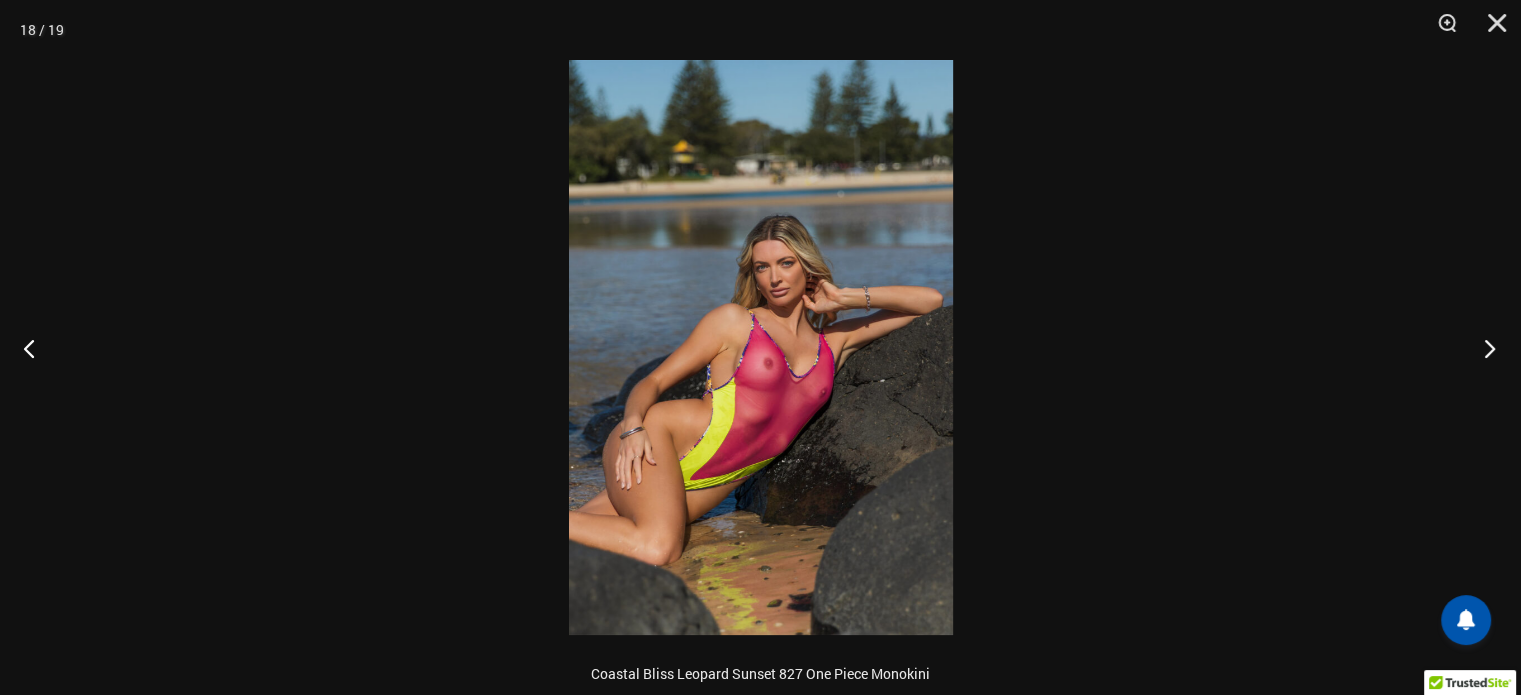 click at bounding box center [1483, 348] 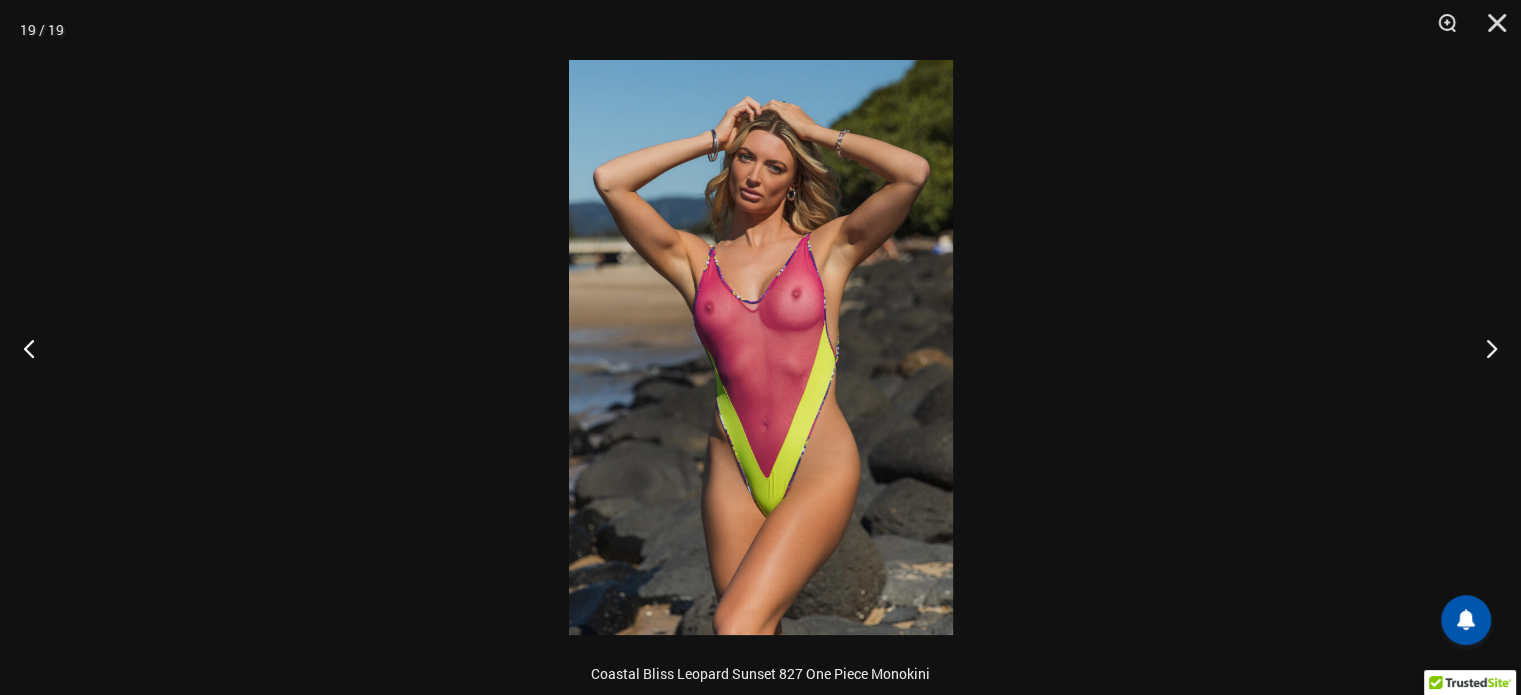 click at bounding box center [761, 347] 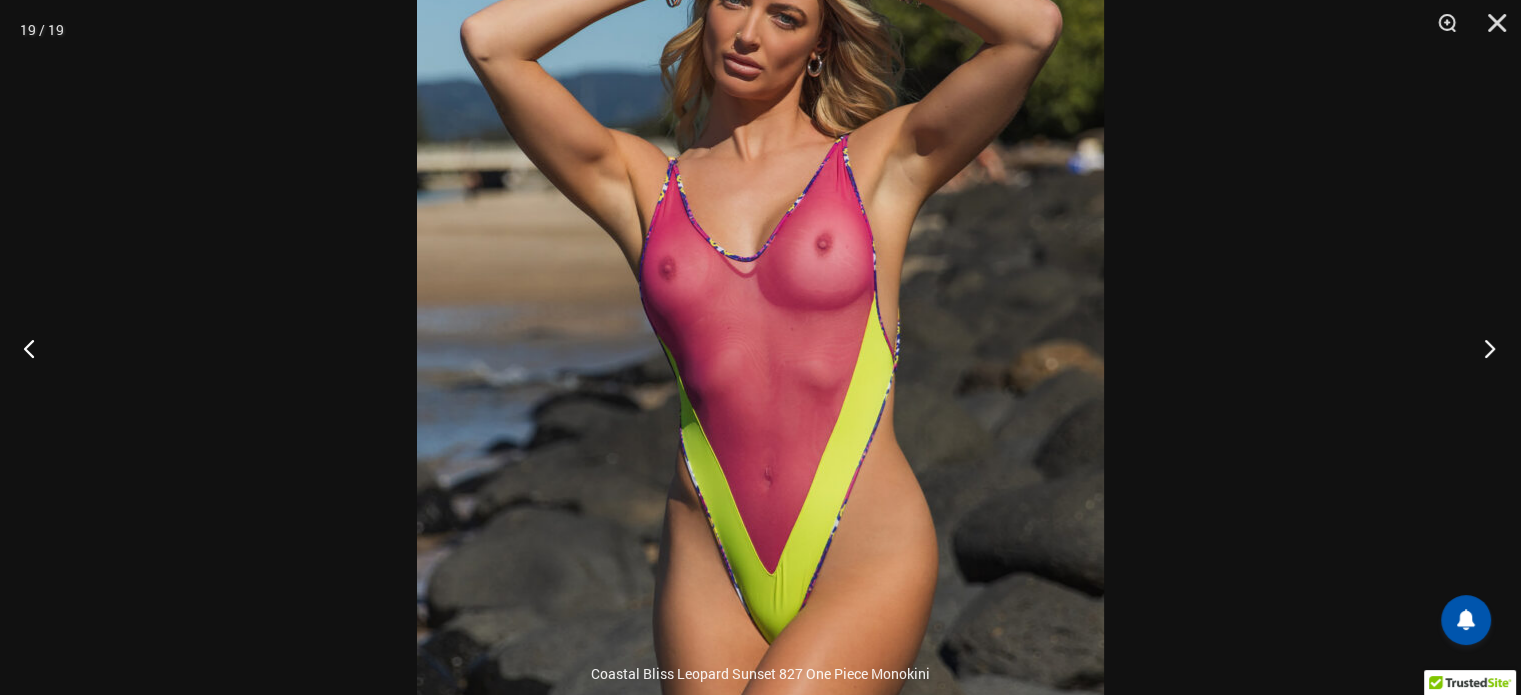 click at bounding box center [1483, 348] 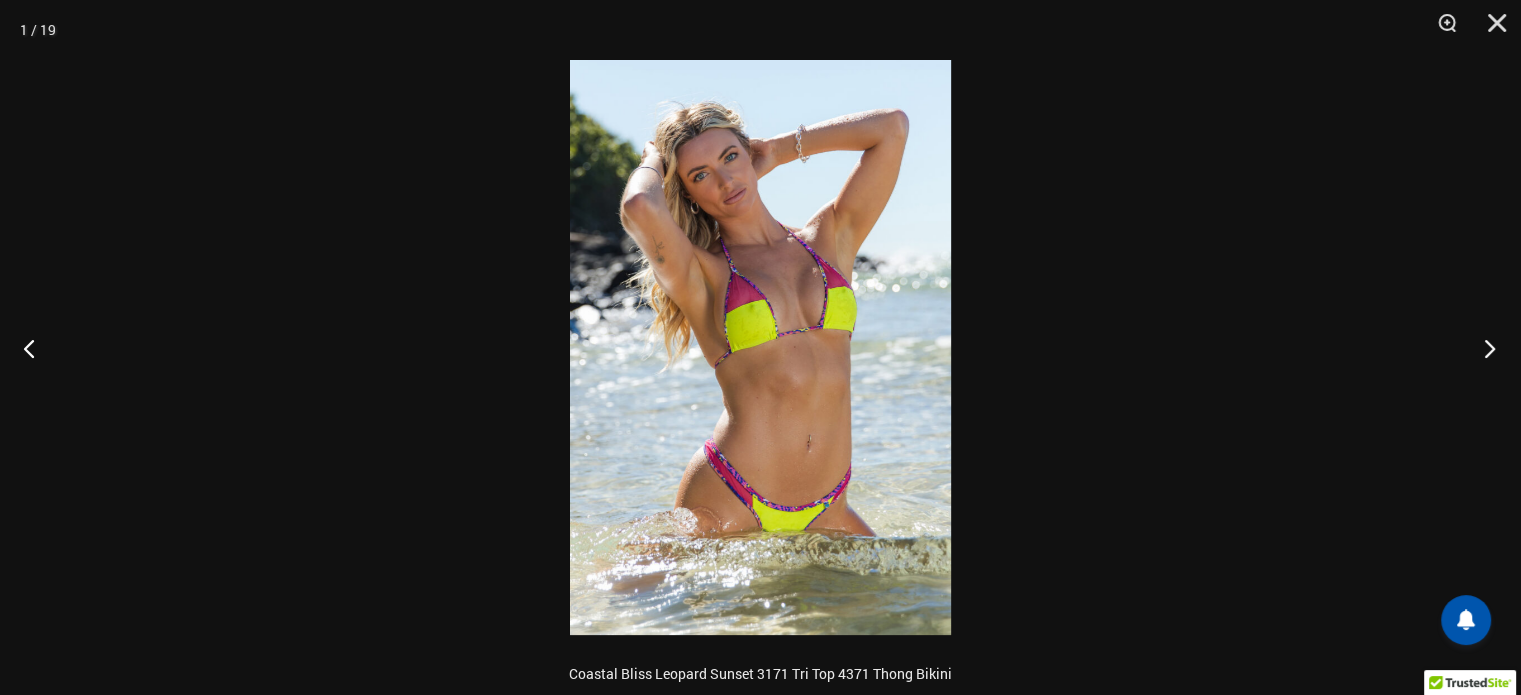 click at bounding box center (1483, 348) 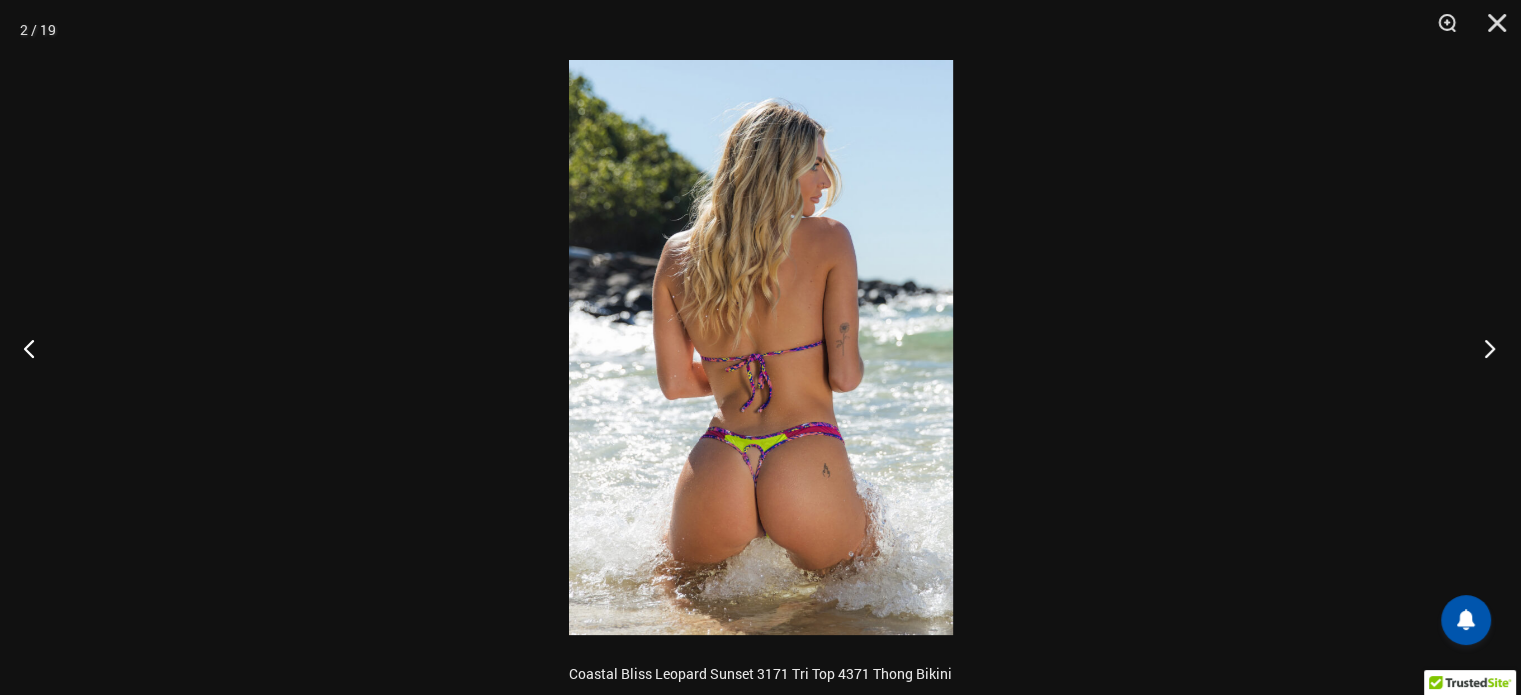 click at bounding box center (1483, 348) 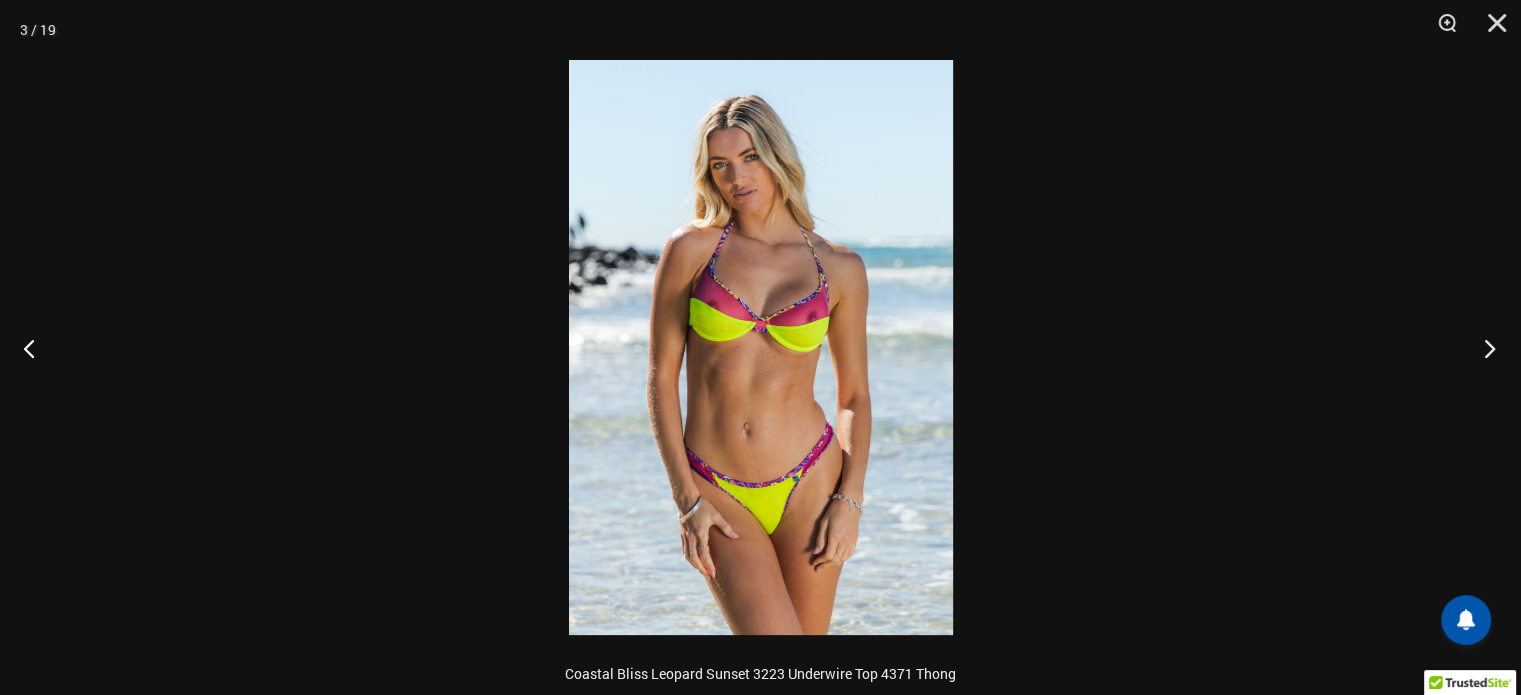 click at bounding box center [1483, 348] 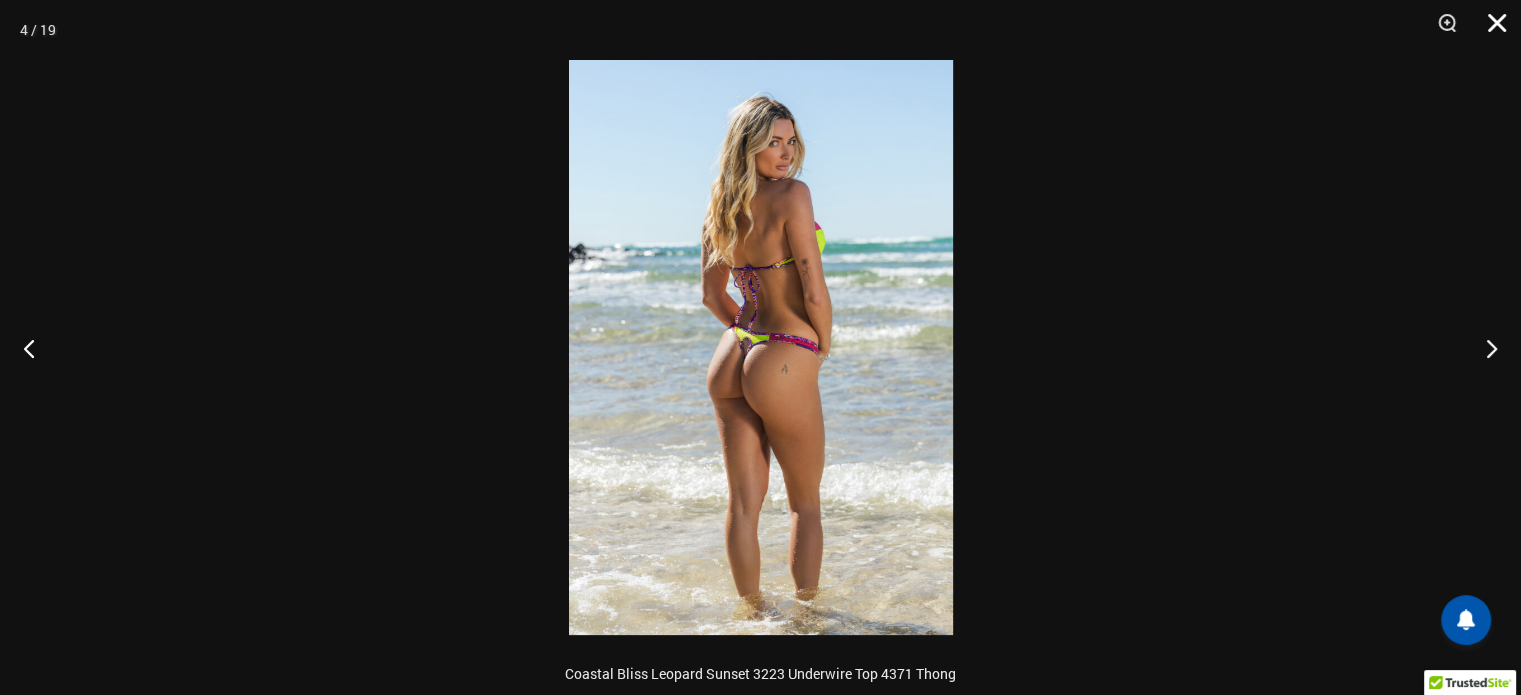 click at bounding box center [1490, 30] 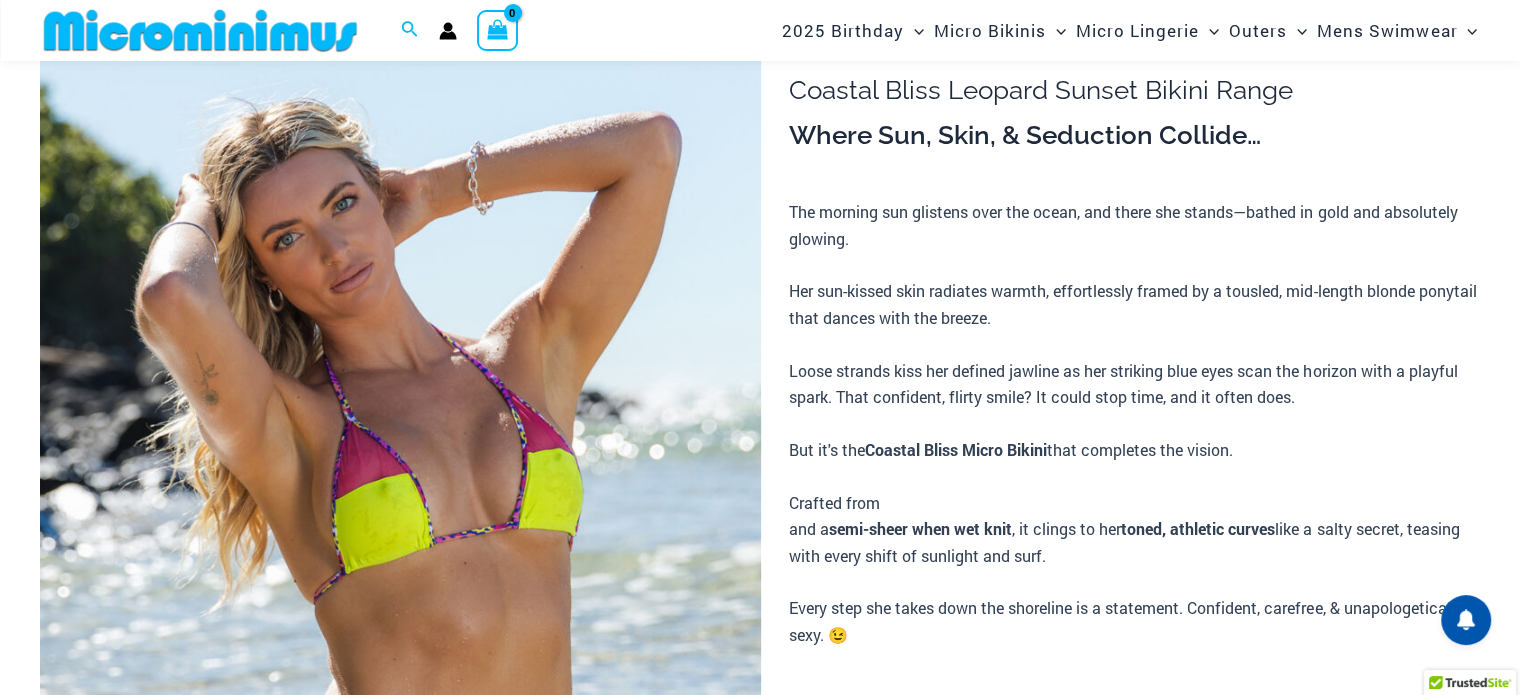 scroll, scrollTop: 0, scrollLeft: 0, axis: both 